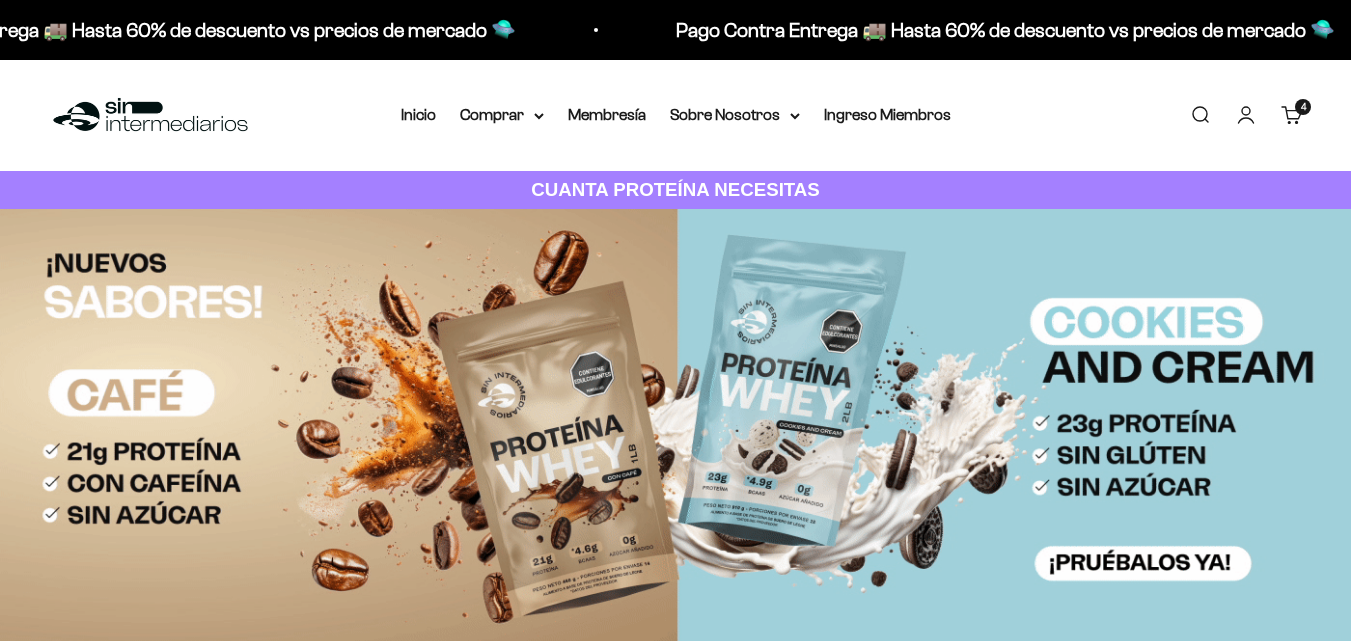 scroll, scrollTop: 0, scrollLeft: 0, axis: both 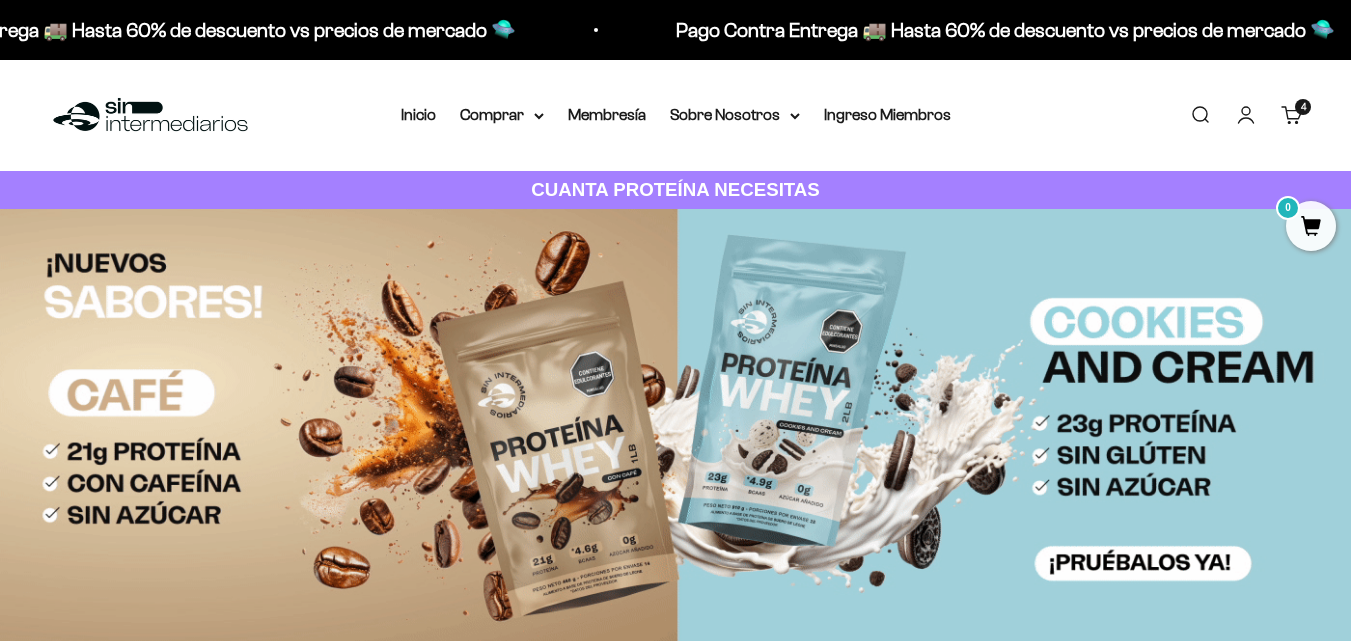 click on "Cuenta" at bounding box center [1246, 115] 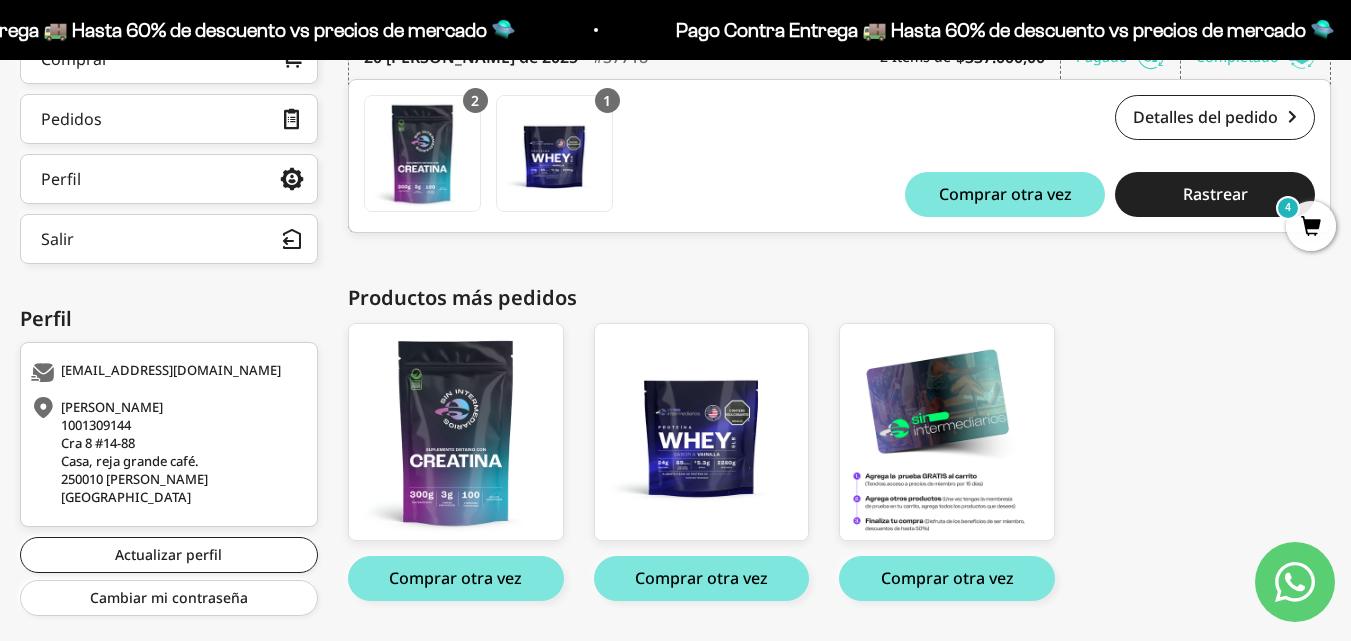 scroll, scrollTop: 372, scrollLeft: 0, axis: vertical 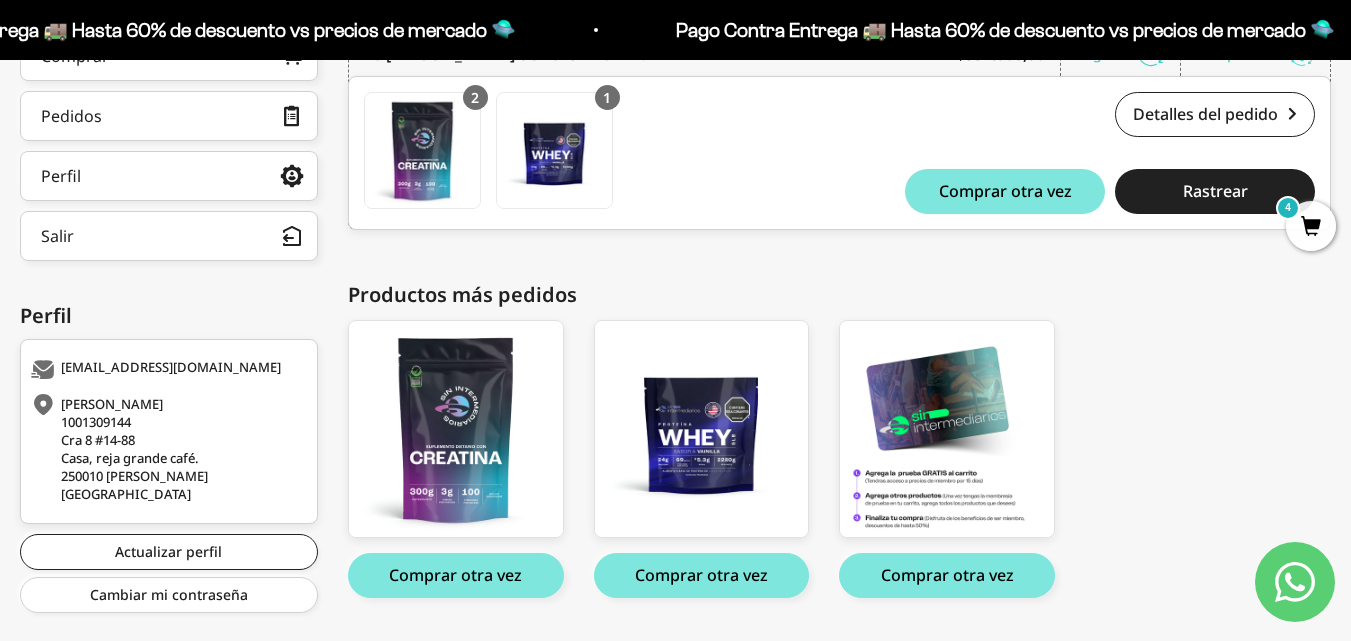 click on "4" at bounding box center [1311, 226] 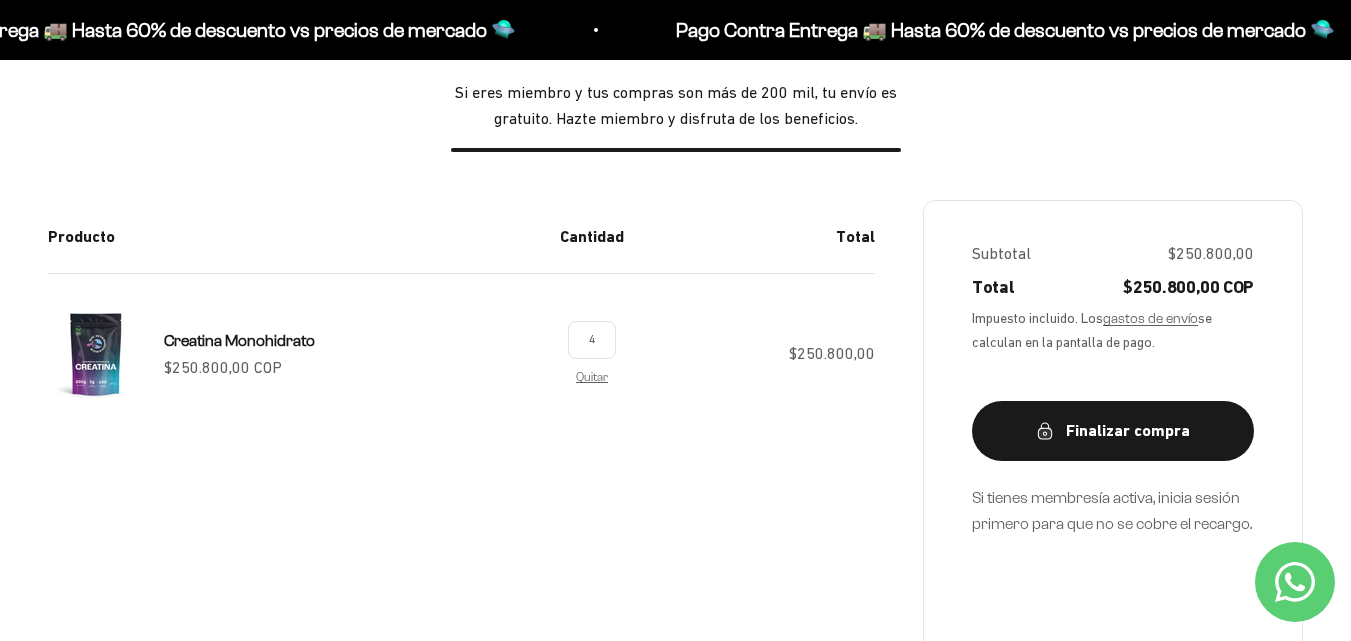 scroll, scrollTop: 253, scrollLeft: 0, axis: vertical 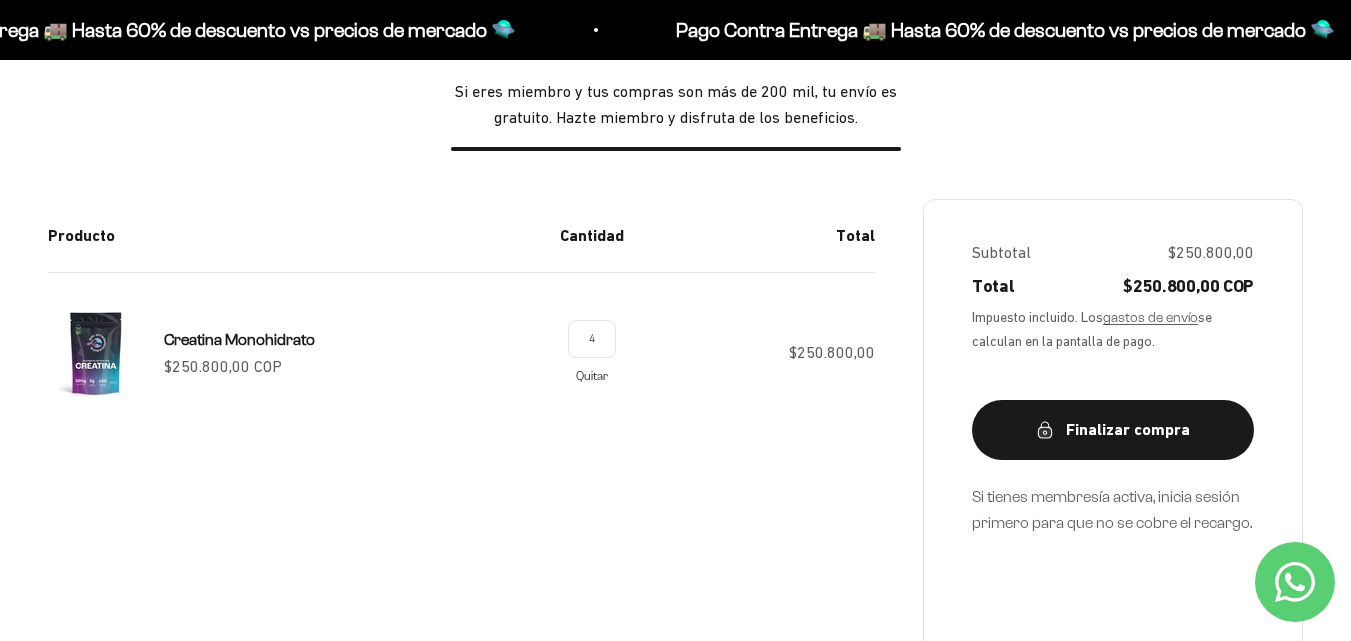 click on "Quitar" at bounding box center [592, 375] 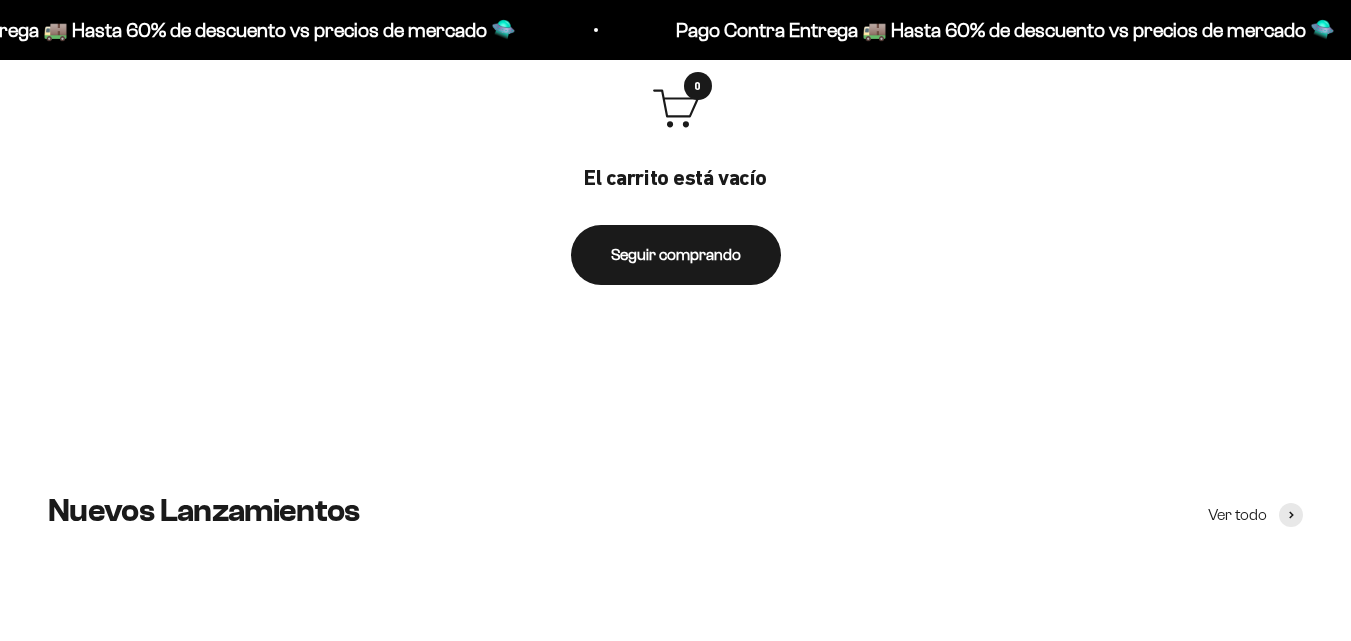 scroll, scrollTop: 0, scrollLeft: 0, axis: both 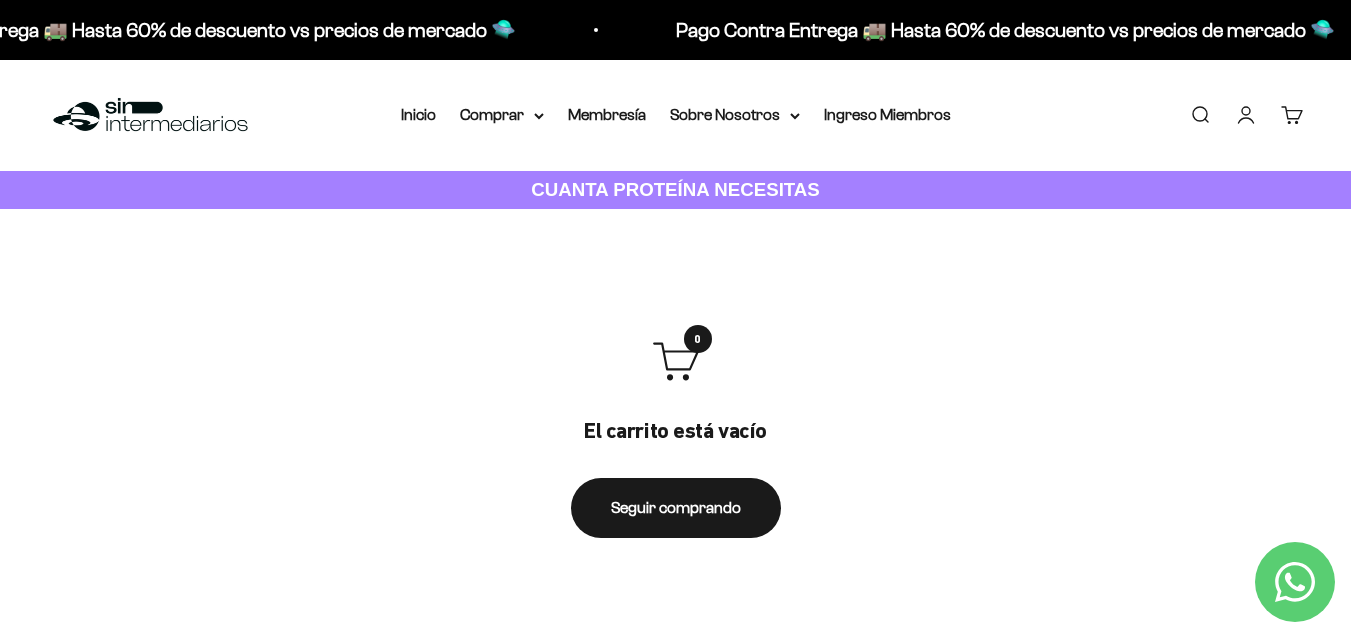 click at bounding box center [150, 115] 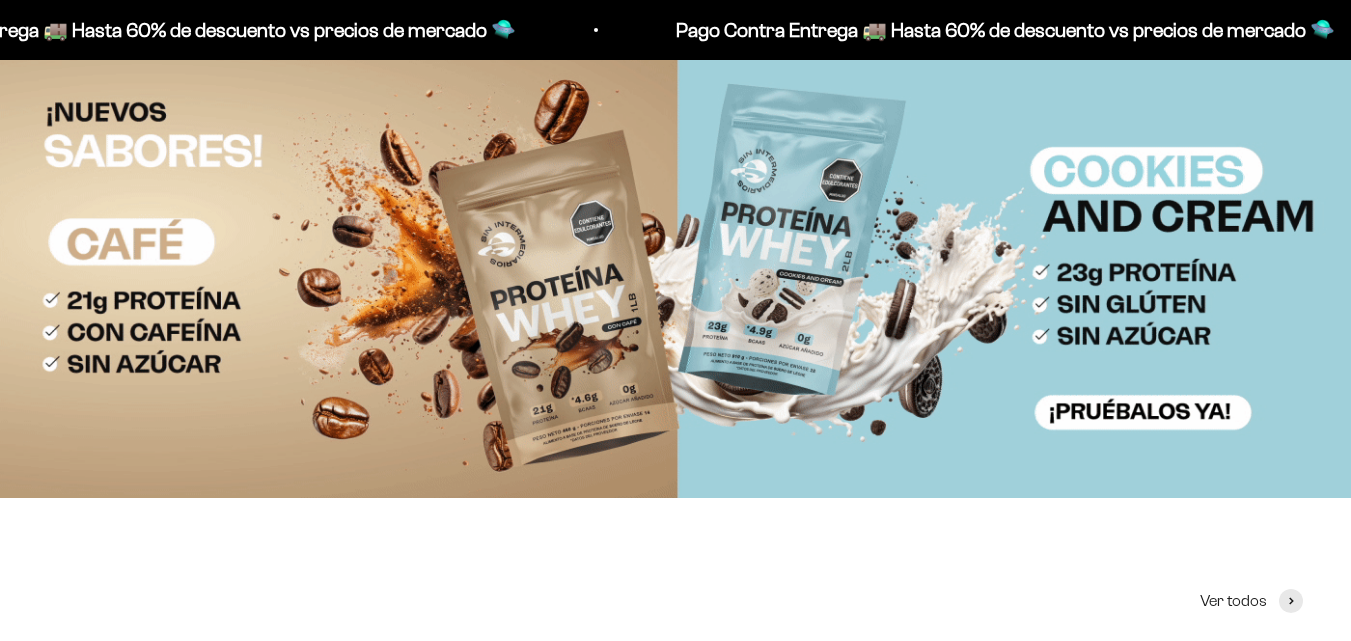 scroll, scrollTop: 0, scrollLeft: 0, axis: both 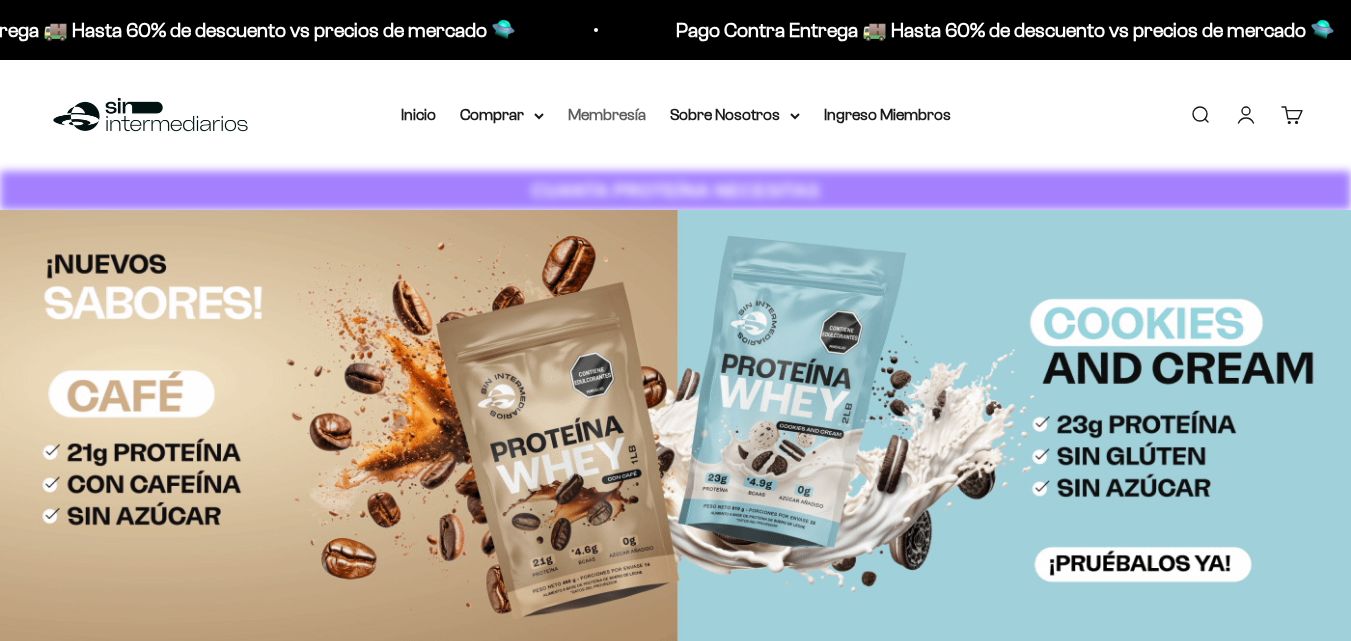 click on "Membresía" at bounding box center (607, 114) 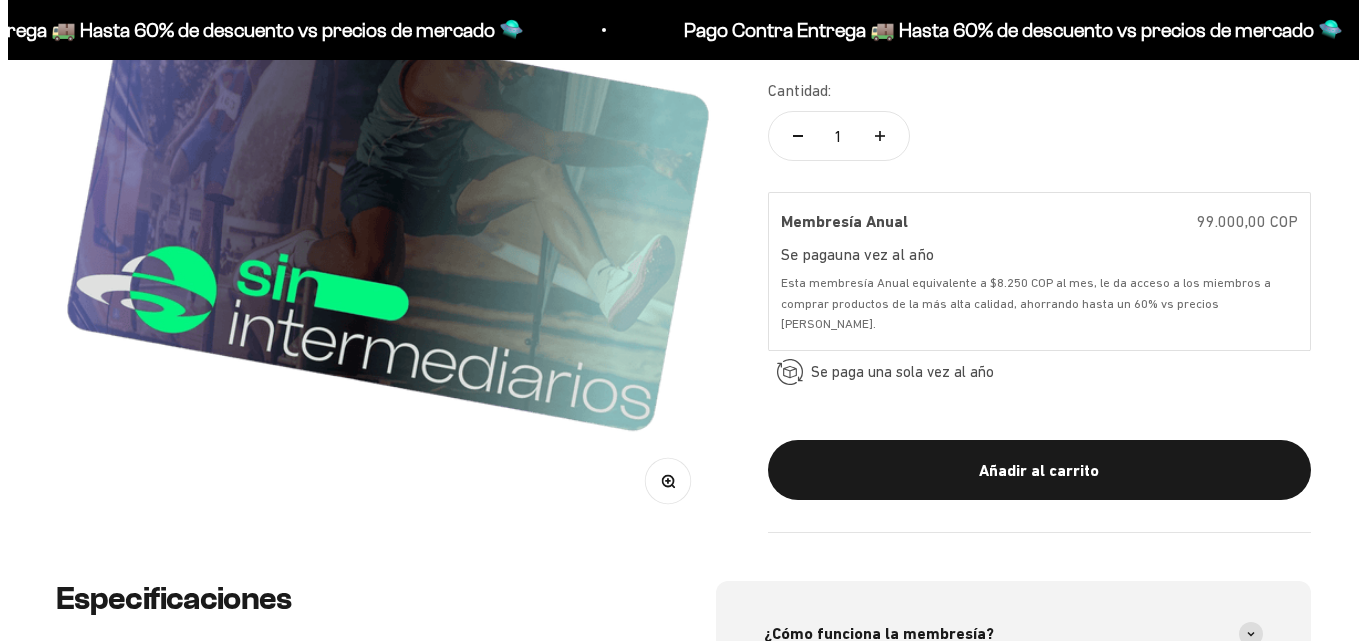 scroll, scrollTop: 389, scrollLeft: 0, axis: vertical 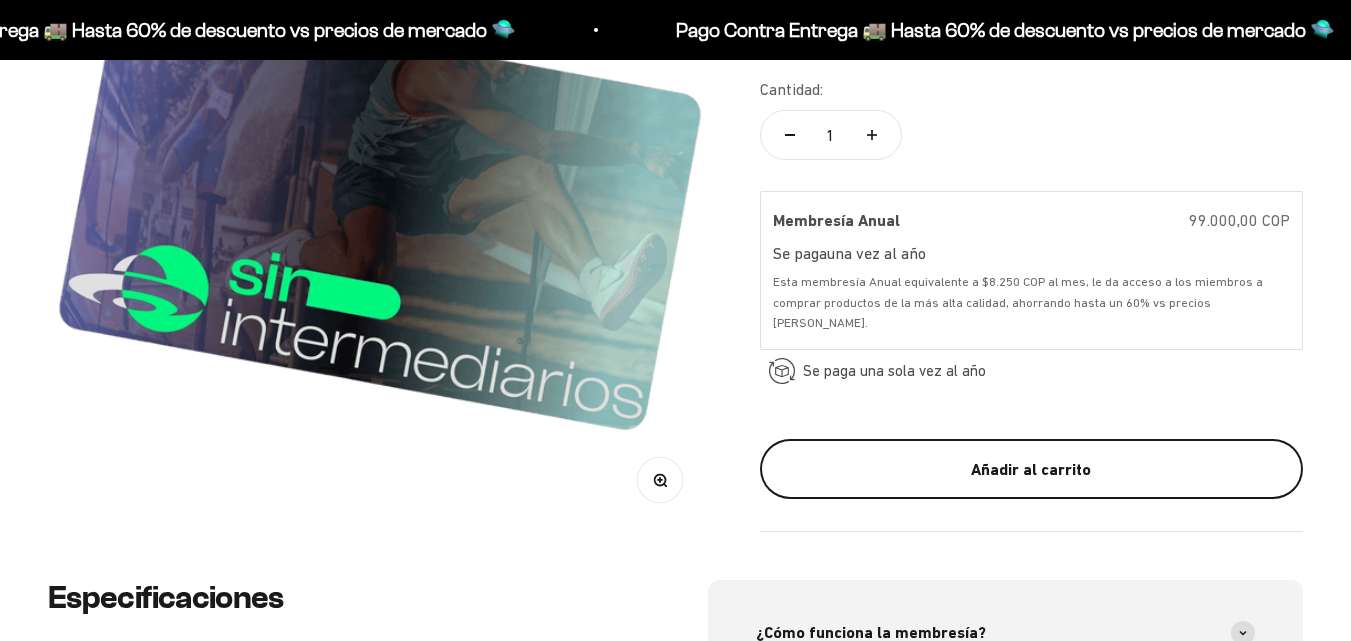 click on "Añadir al carrito" at bounding box center (1031, 469) 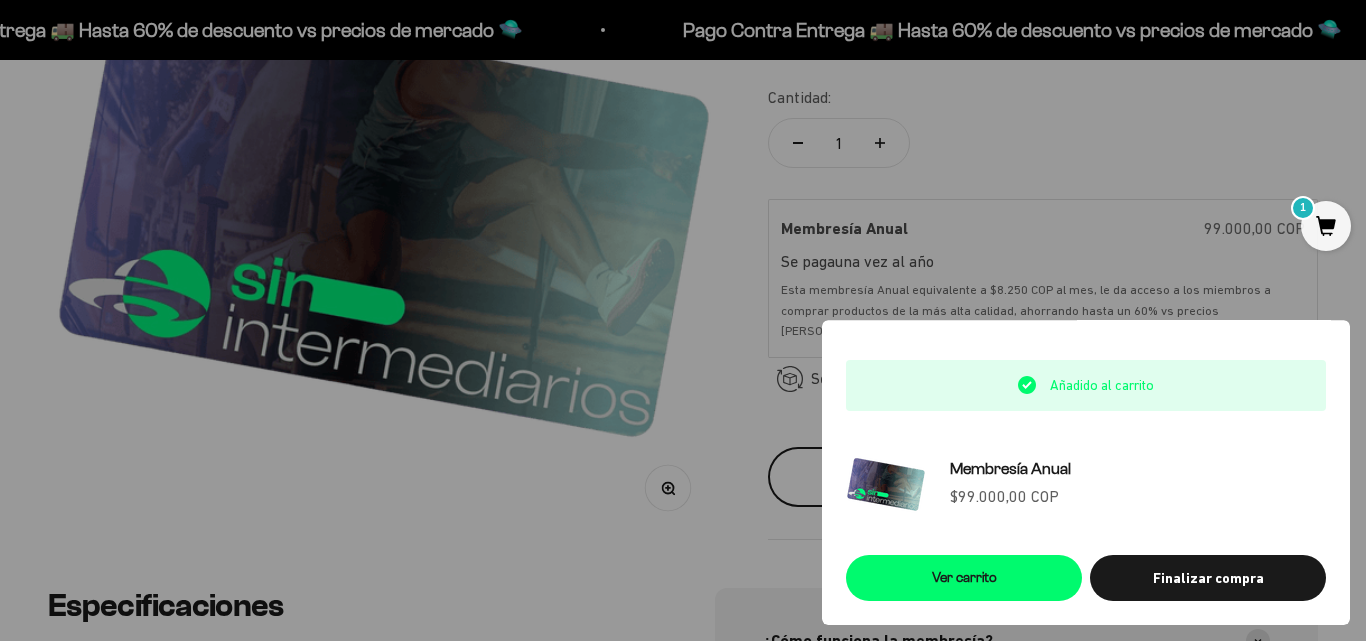 scroll, scrollTop: 0, scrollLeft: 0, axis: both 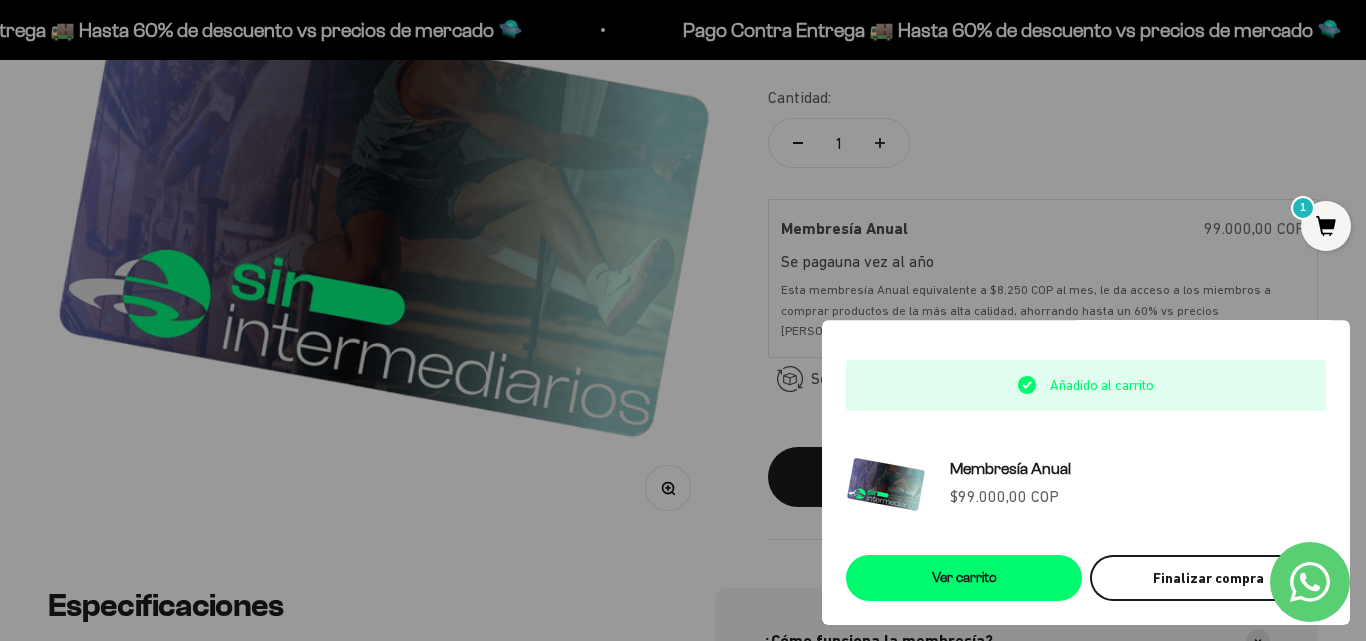click on "Finalizar compra" at bounding box center [1208, 578] 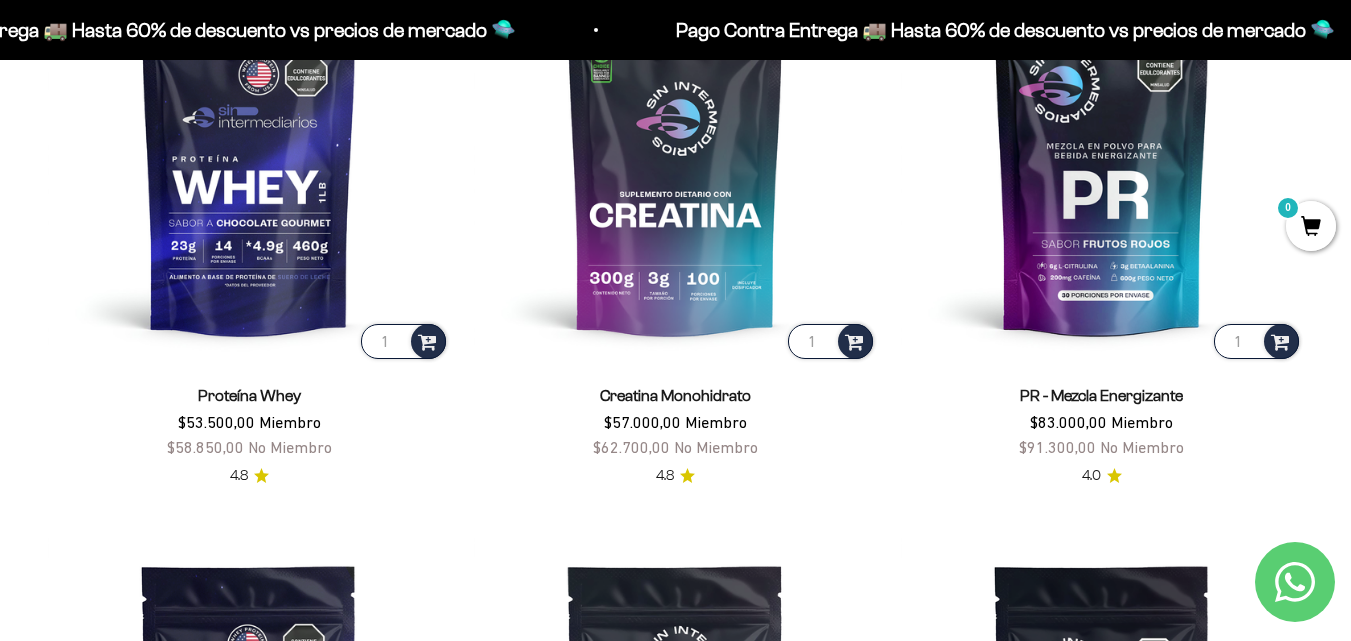 scroll, scrollTop: 851, scrollLeft: 0, axis: vertical 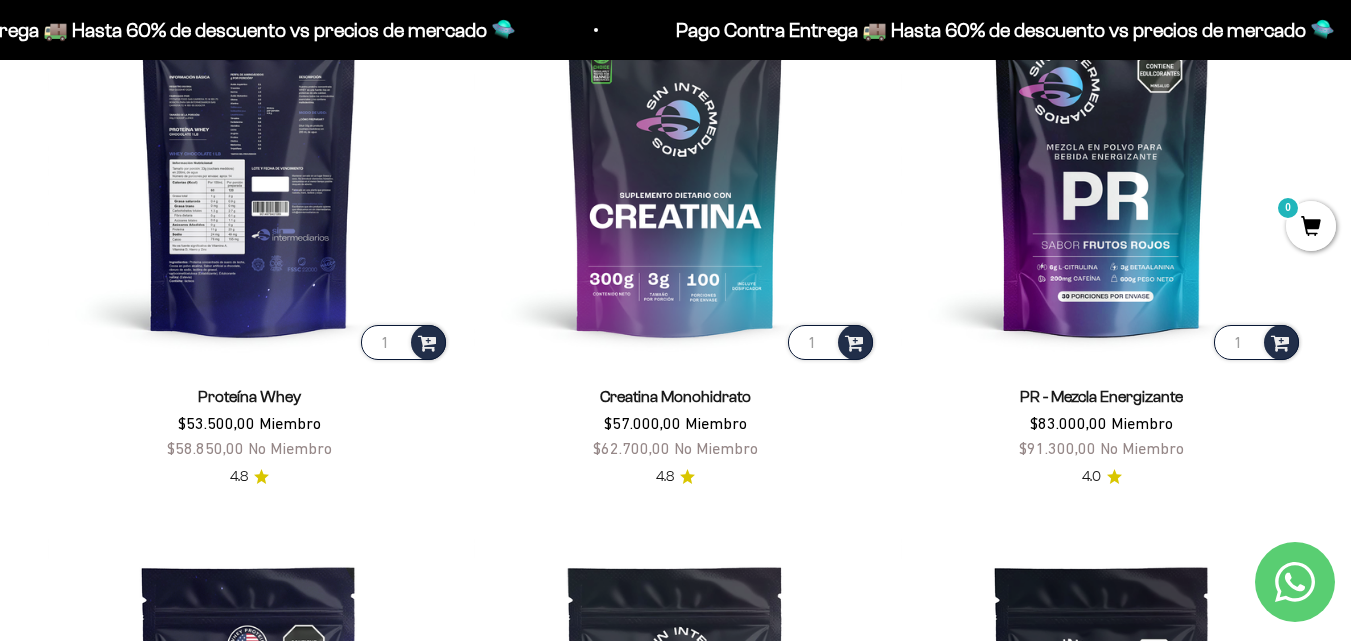 click at bounding box center (249, 162) 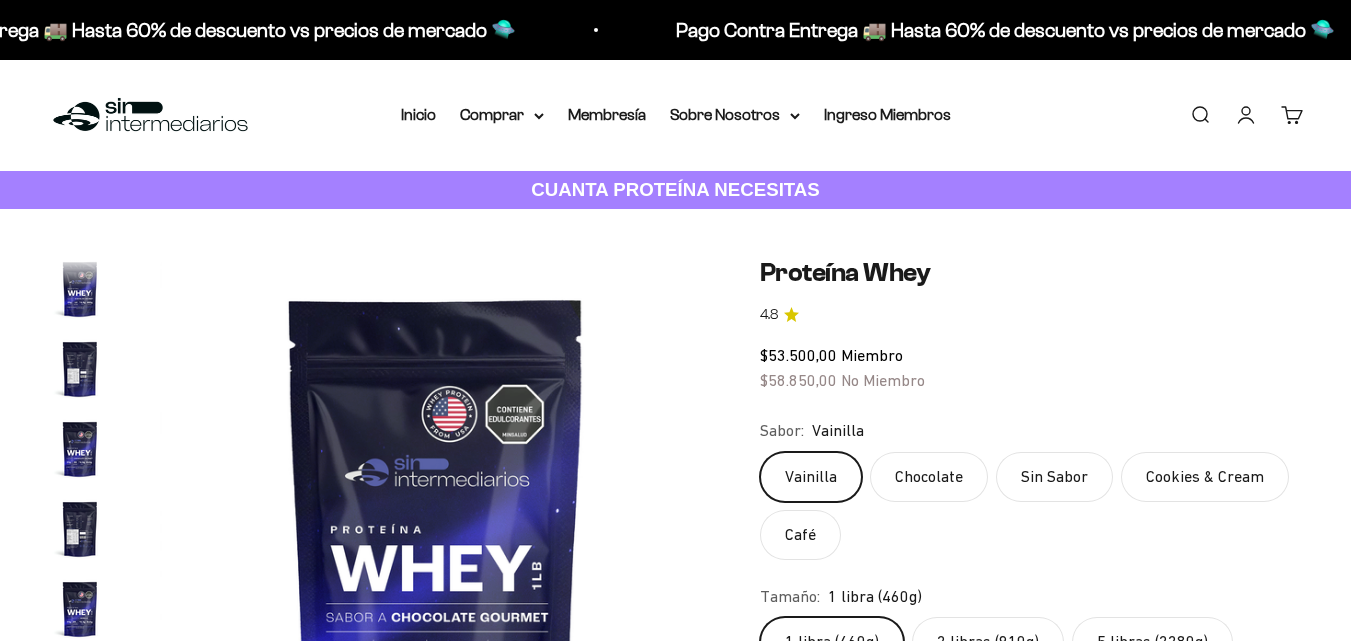 scroll, scrollTop: 0, scrollLeft: 0, axis: both 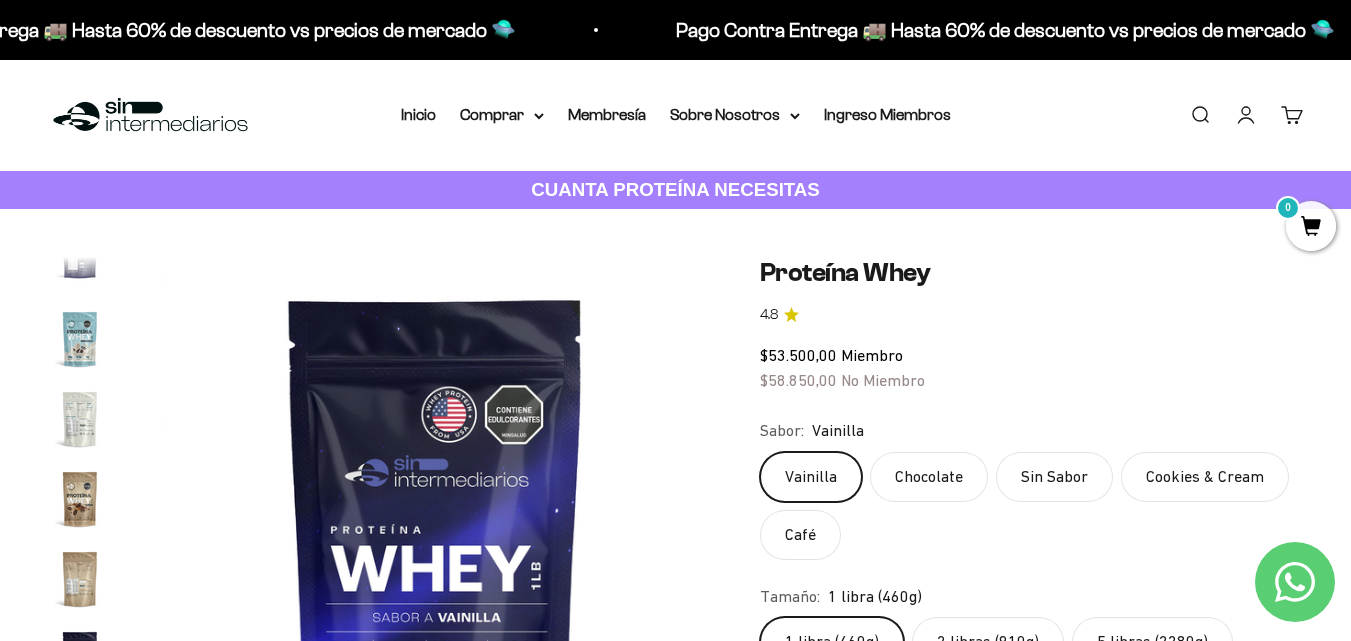 click at bounding box center [80, 499] 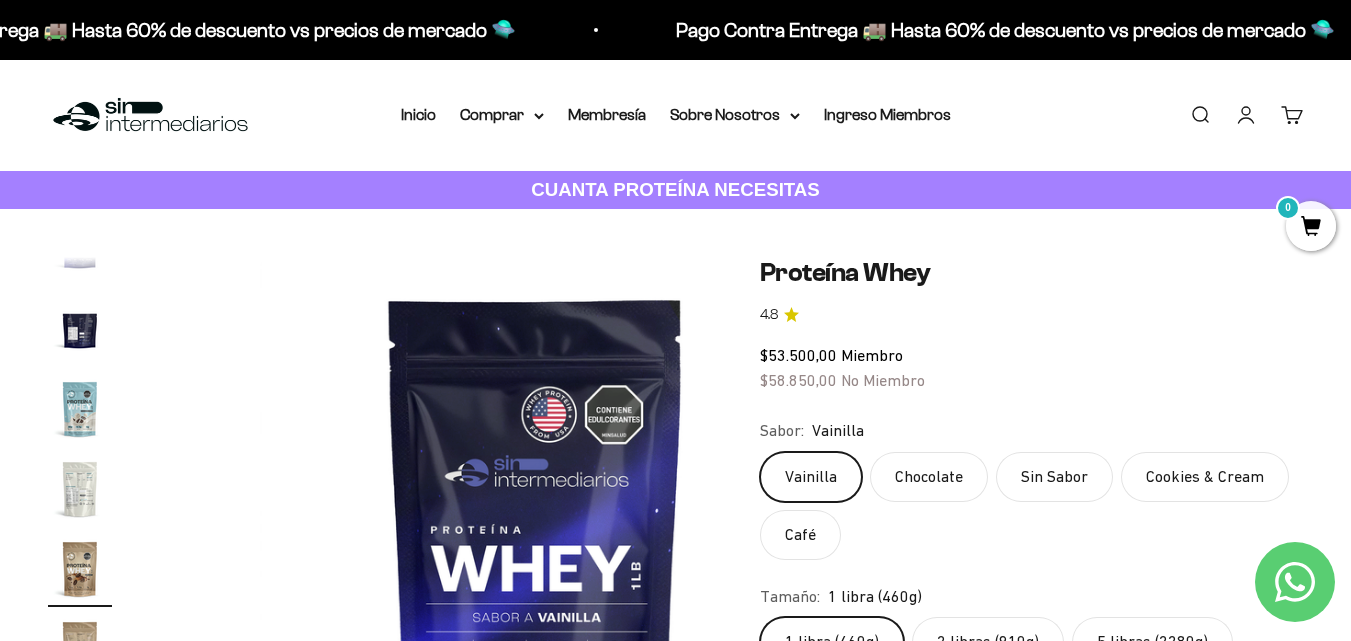 scroll, scrollTop: 0, scrollLeft: 8617, axis: horizontal 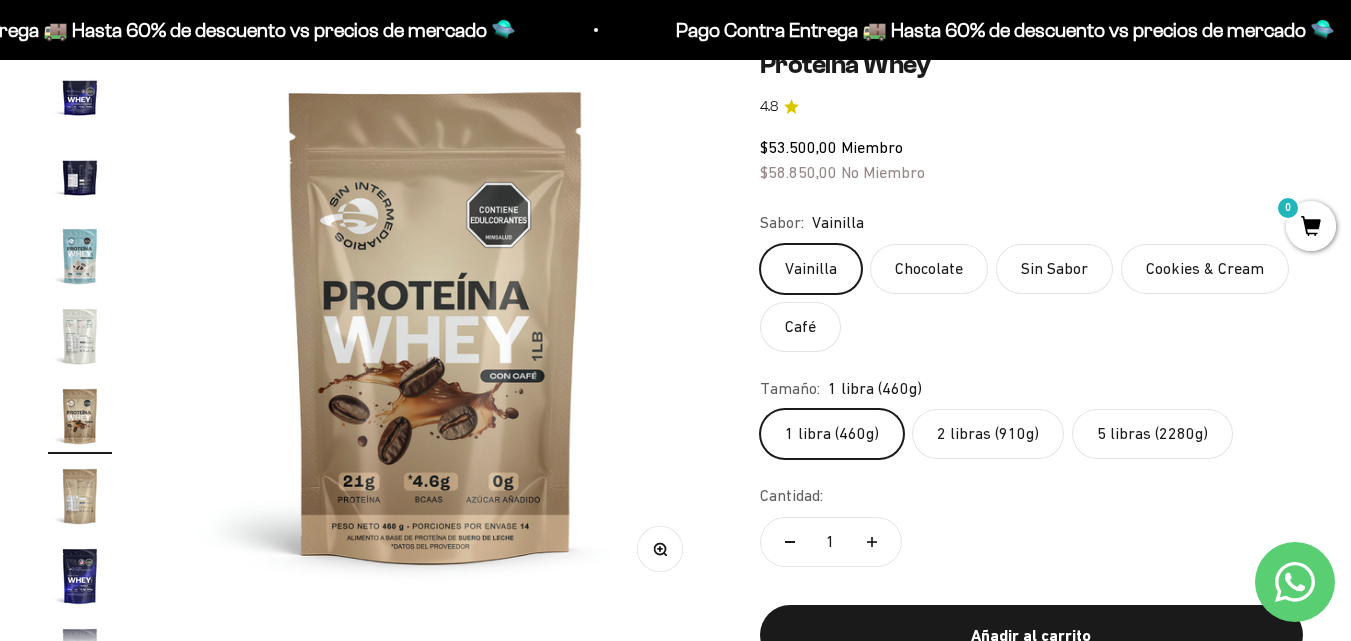 click at bounding box center [436, 325] 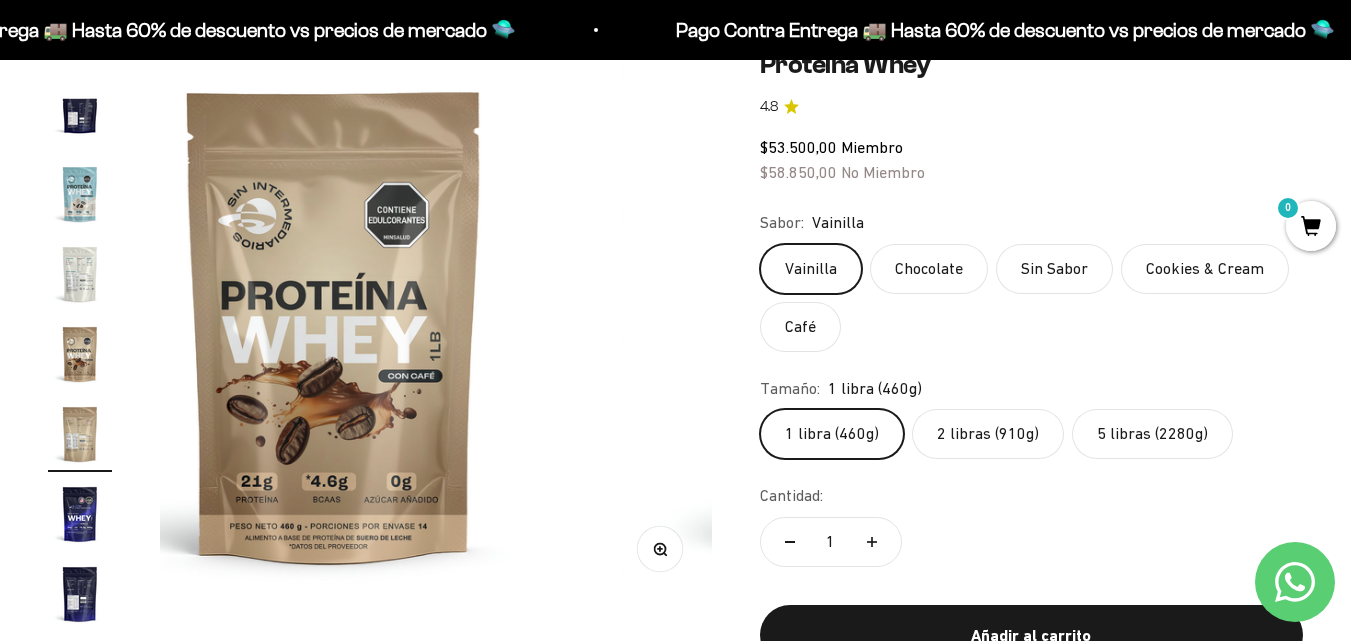 scroll, scrollTop: 0, scrollLeft: 8222, axis: horizontal 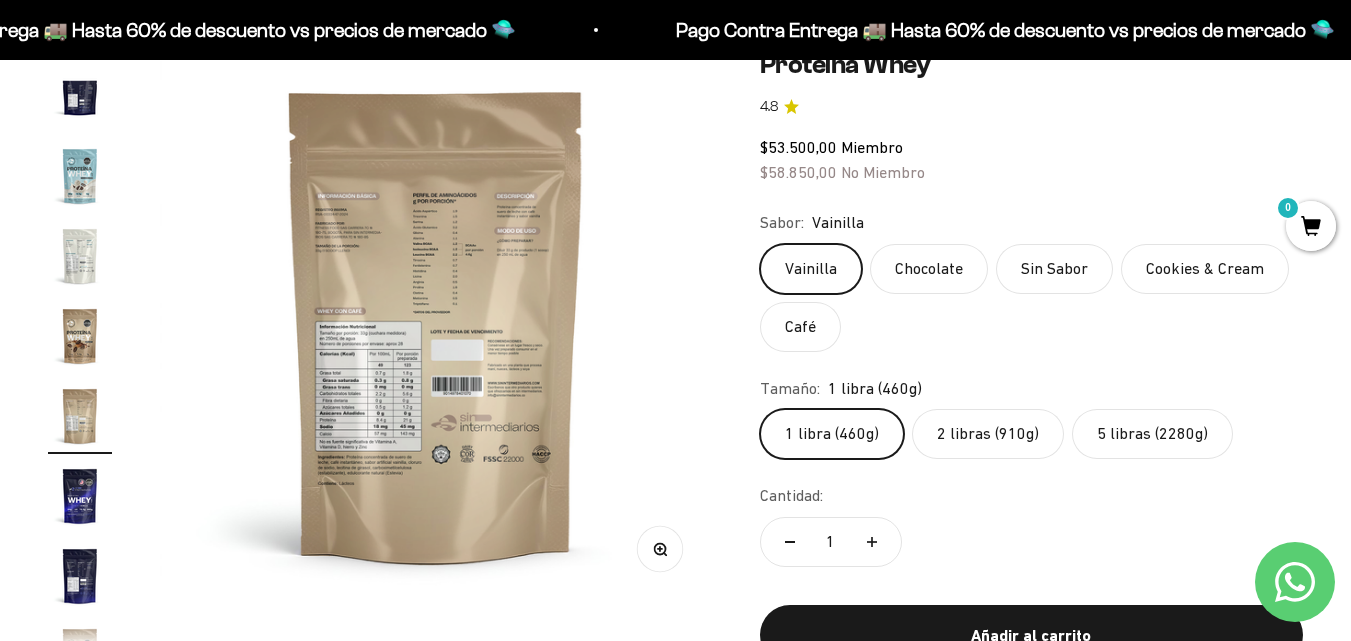 click on "Zoom" at bounding box center (659, 549) 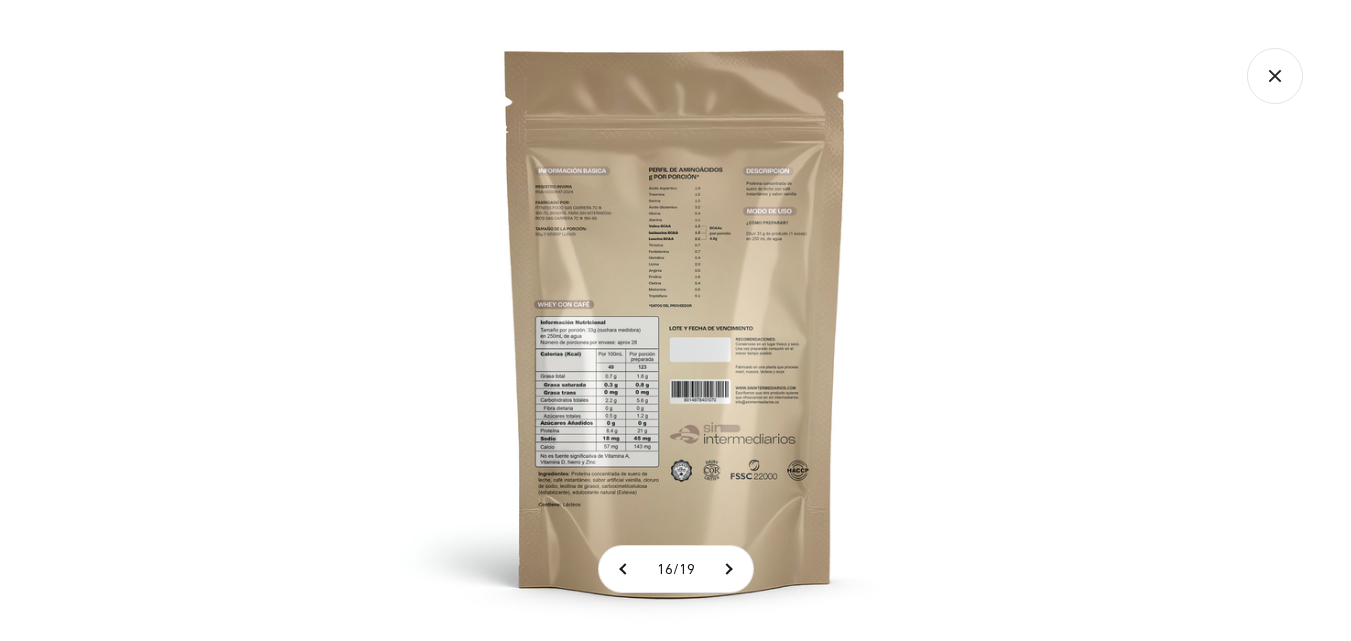 click at bounding box center [675, 320] 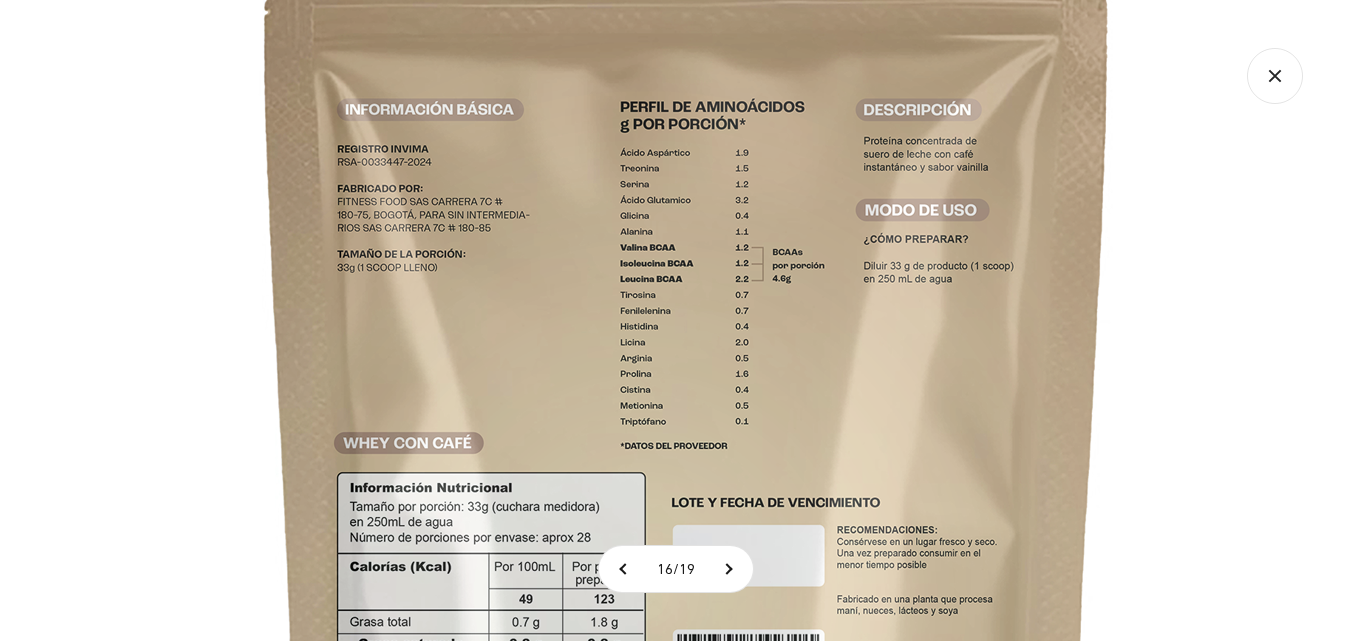 click at bounding box center [687, 483] 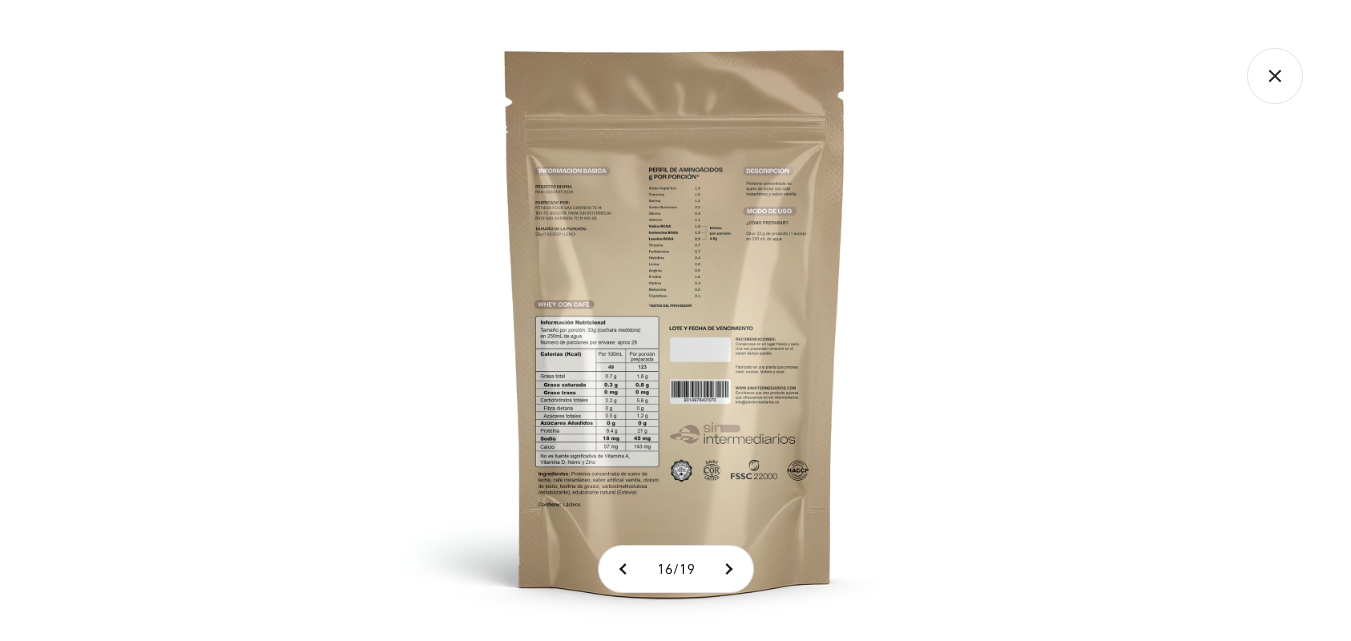 click at bounding box center (675, 320) 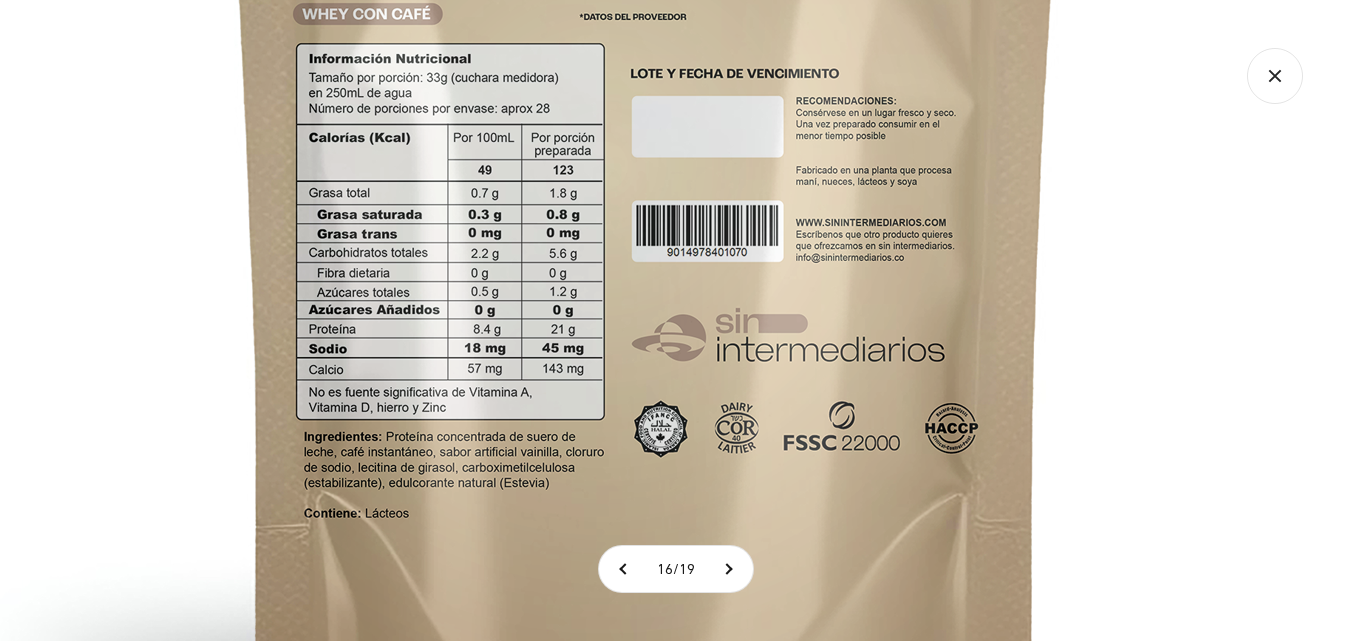 click at bounding box center (646, 54) 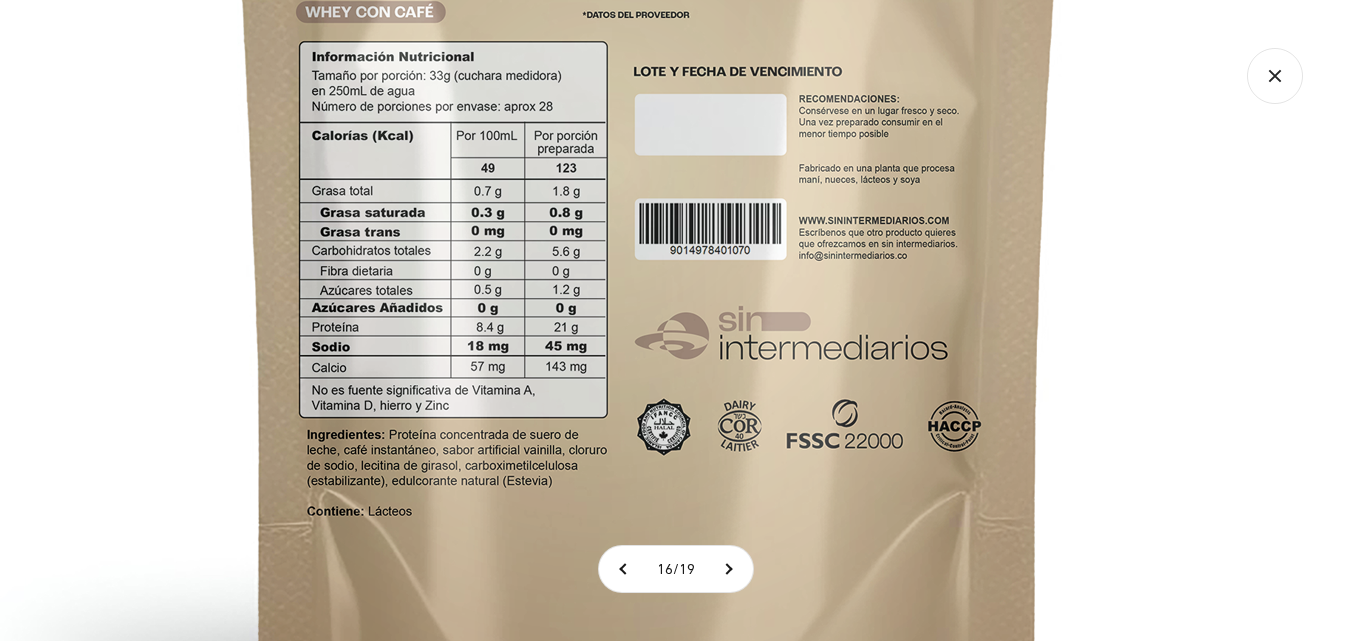 click at bounding box center (649, 52) 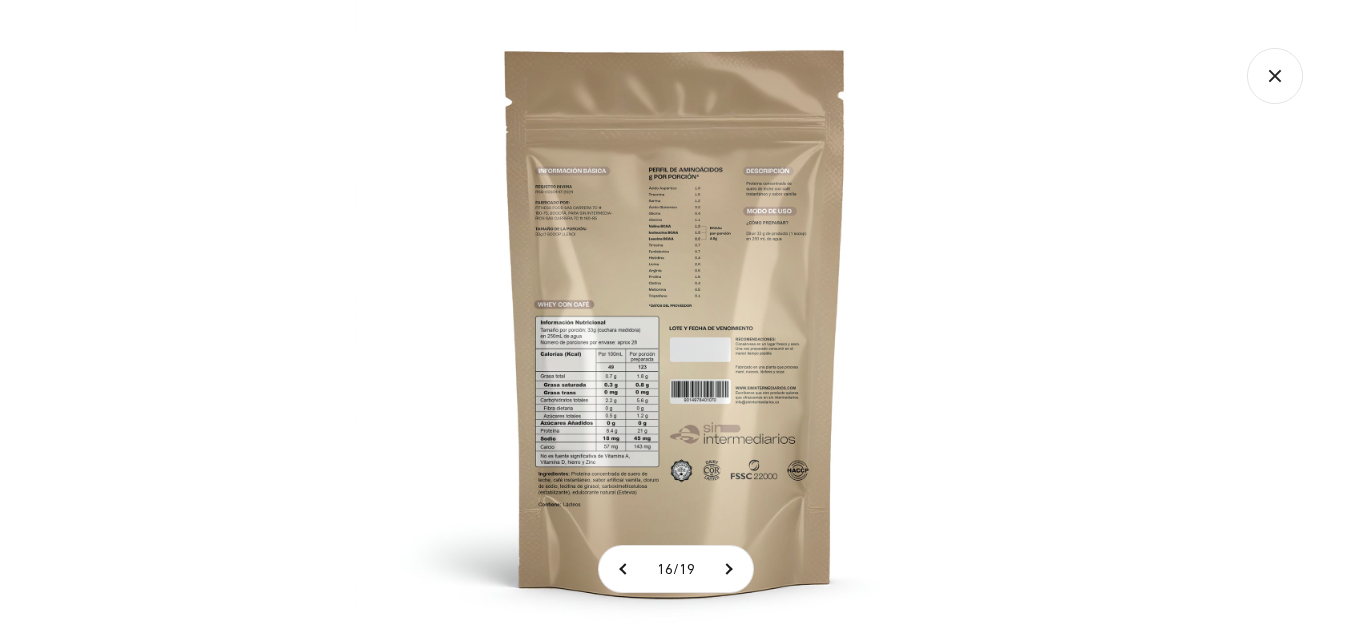 click 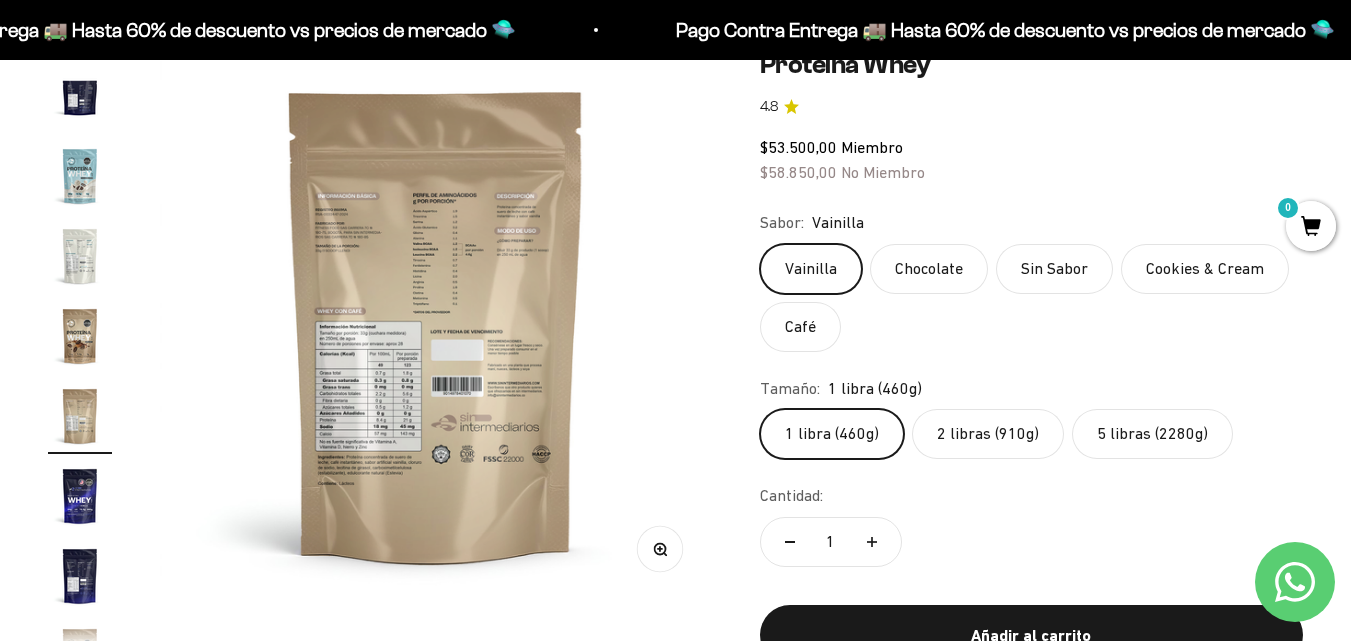 click at bounding box center [80, 176] 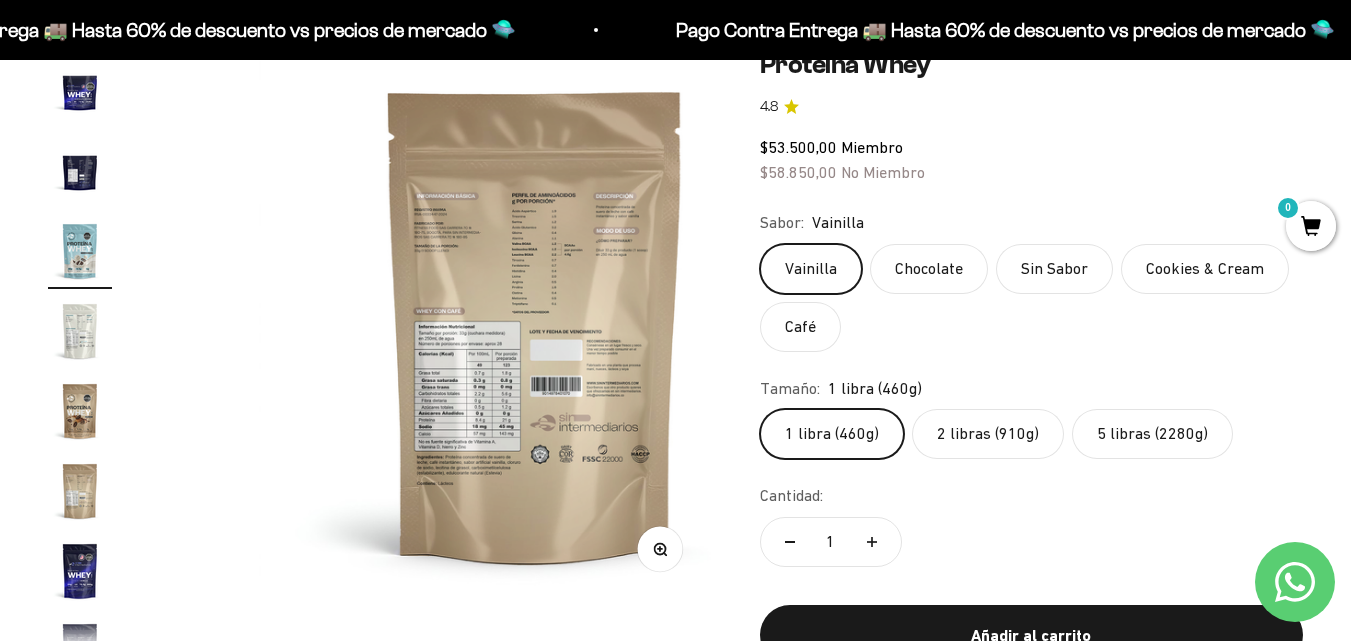 scroll, scrollTop: 0, scrollLeft: 8051, axis: horizontal 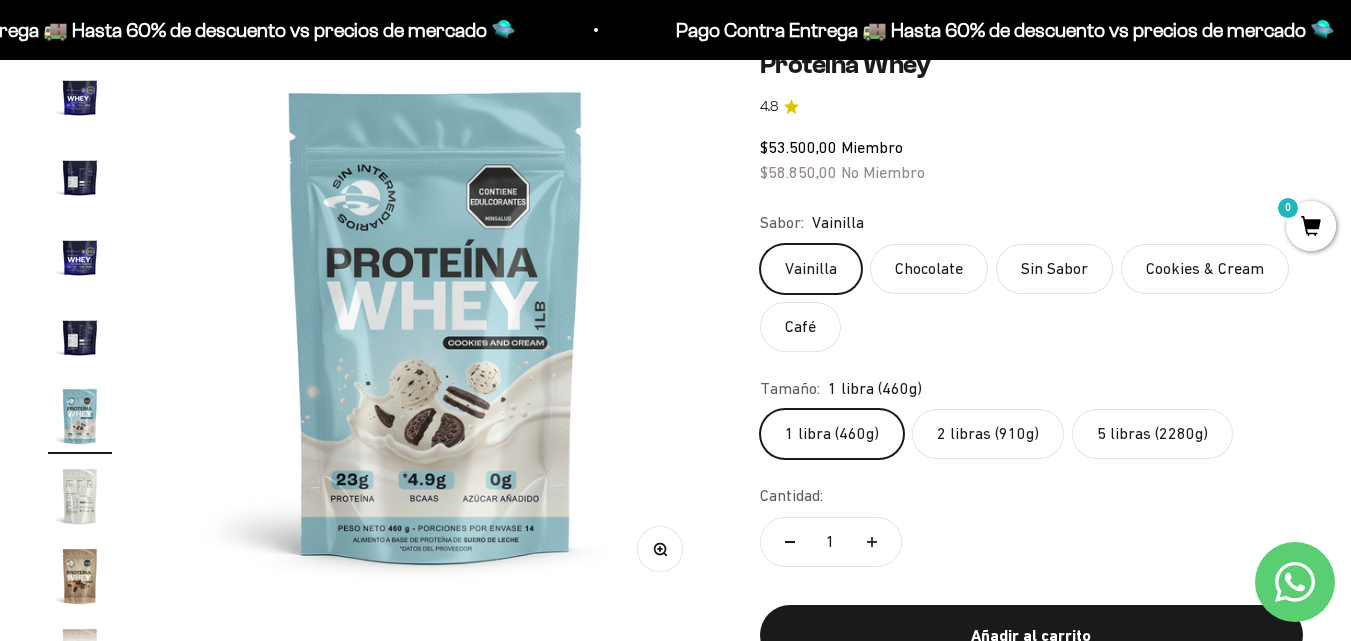 click on "Zoom" at bounding box center (659, 549) 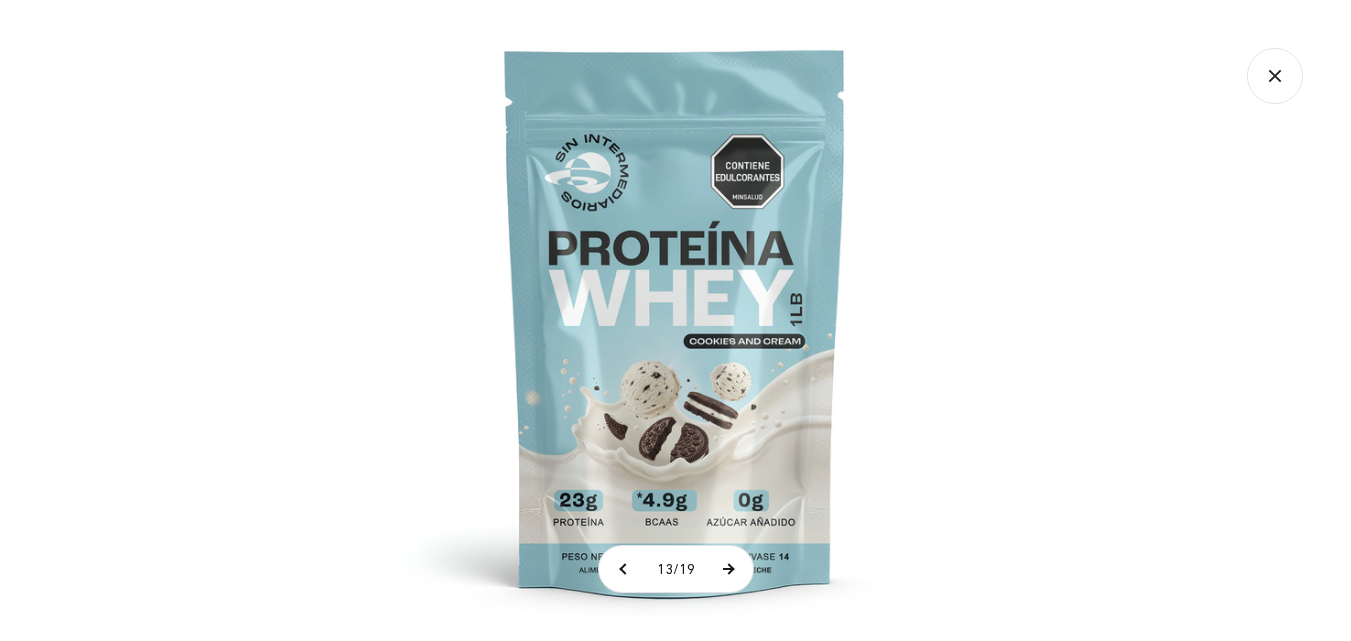 click at bounding box center [728, 569] 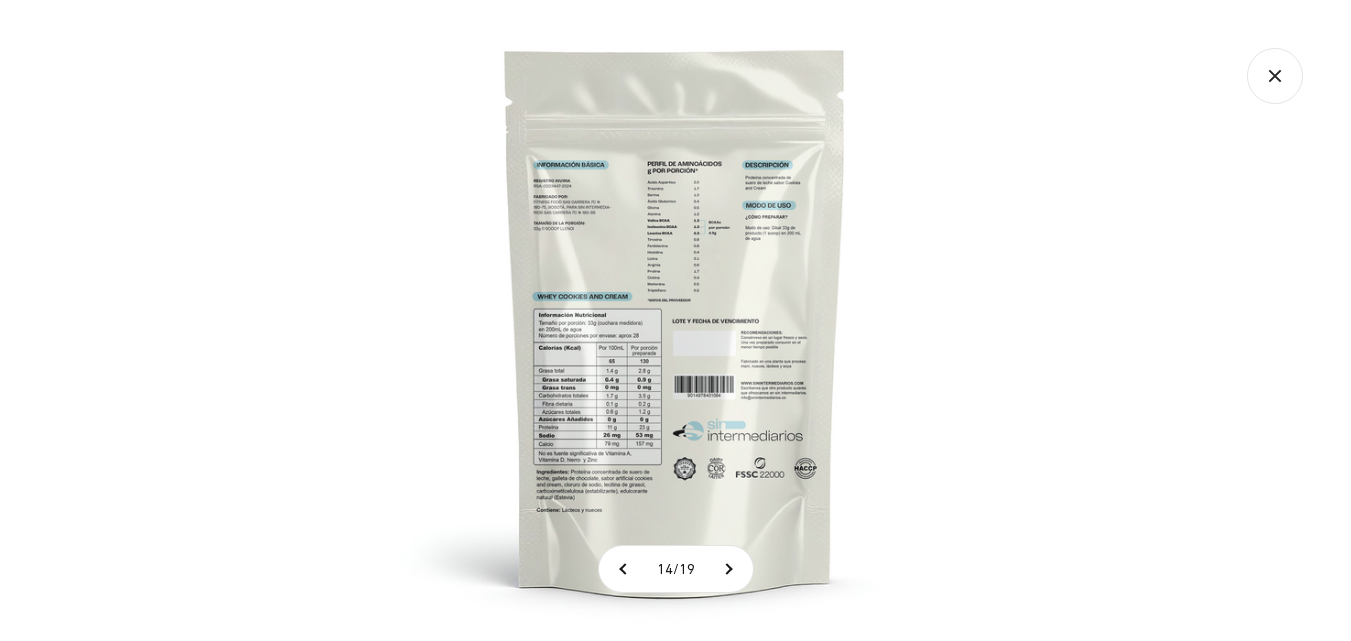click at bounding box center (675, 320) 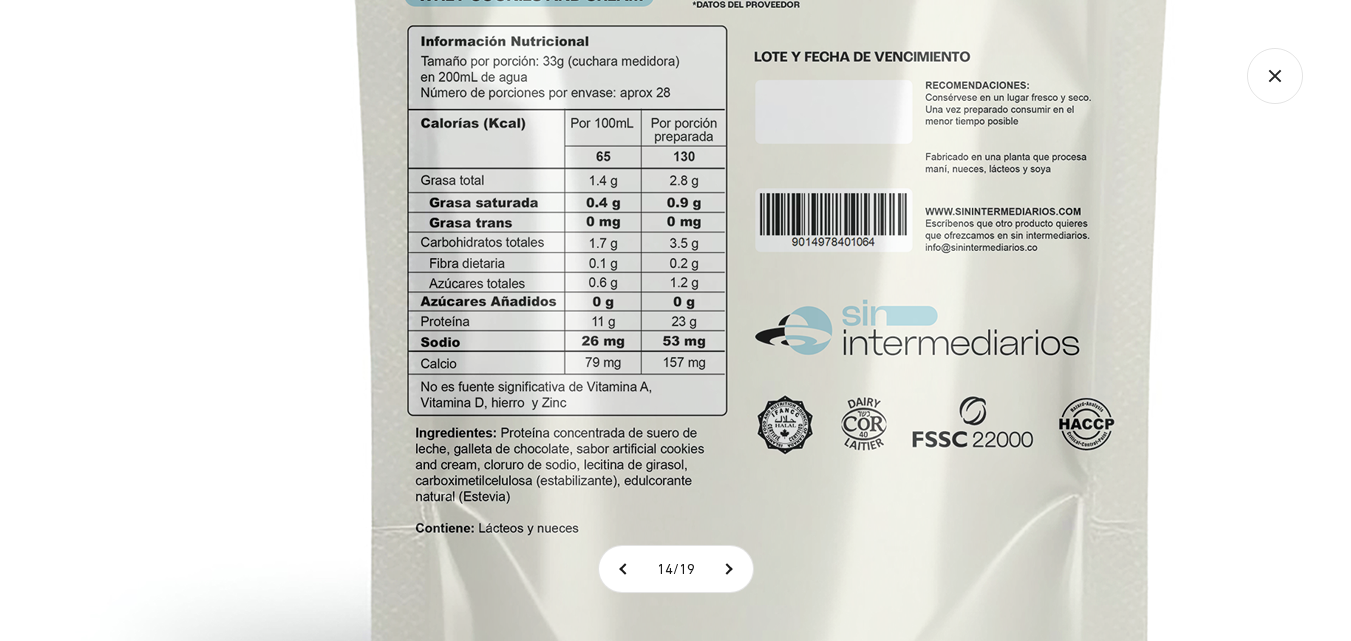 click at bounding box center (762, 55) 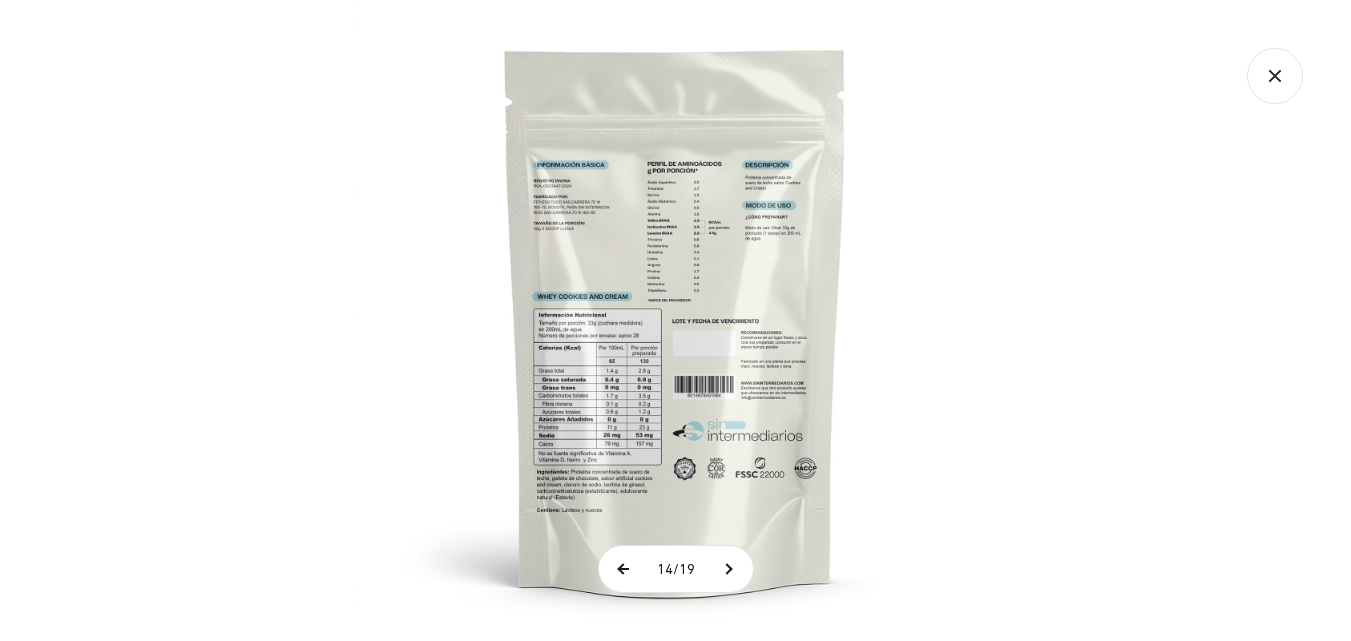 click at bounding box center [624, 569] 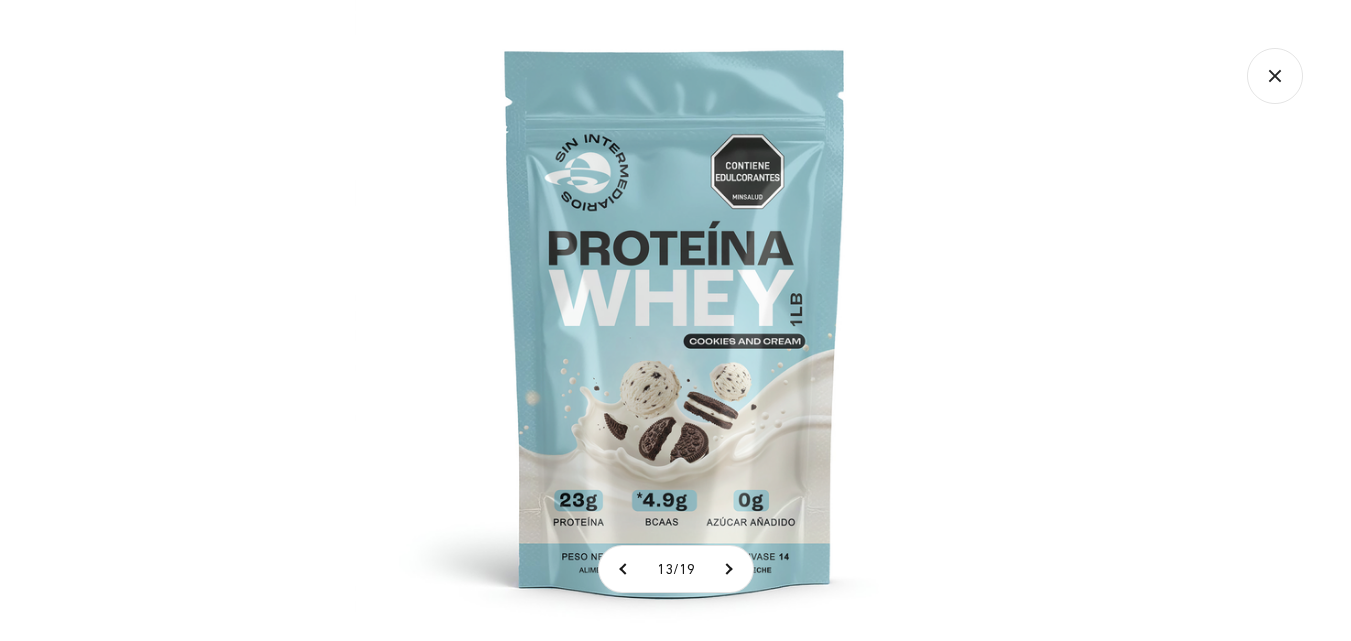 click 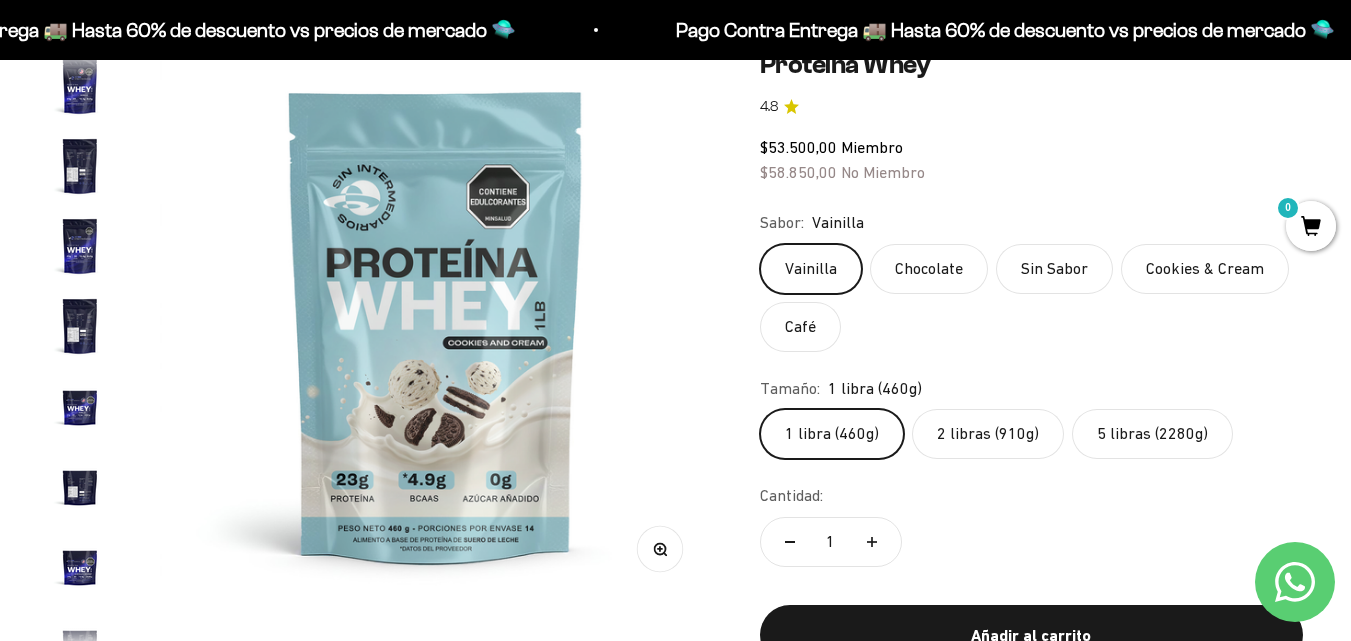scroll, scrollTop: 313, scrollLeft: 0, axis: vertical 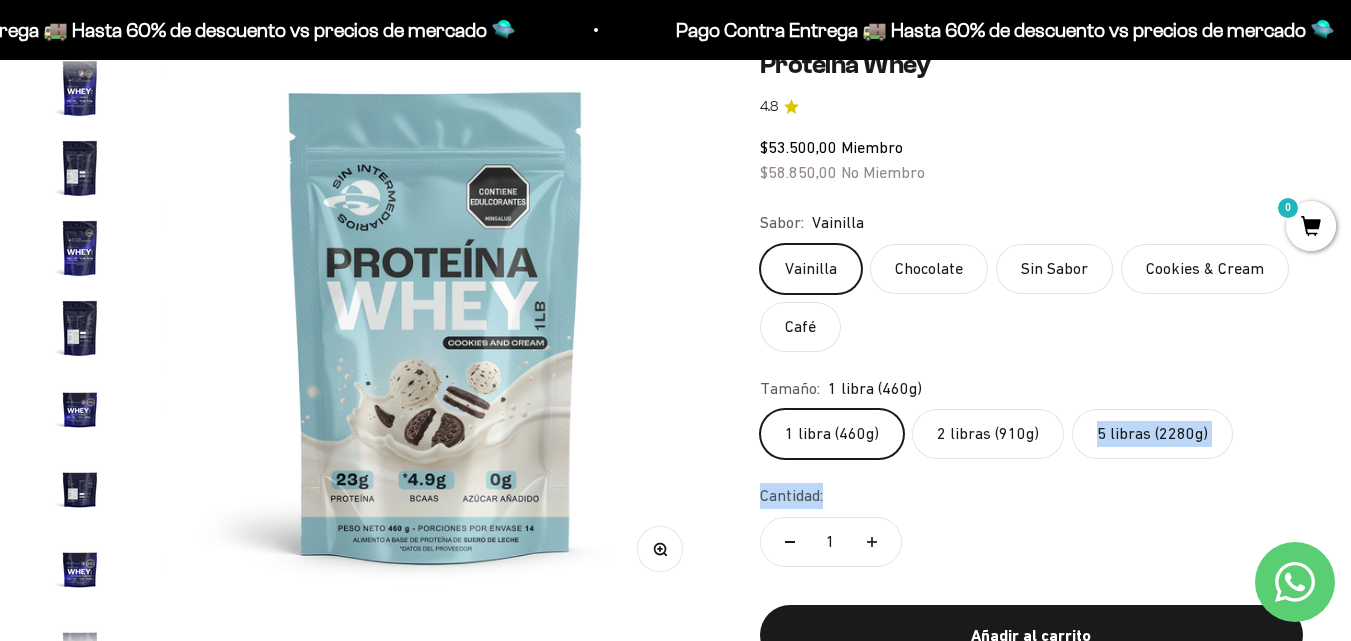 drag, startPoint x: 1139, startPoint y: 465, endPoint x: 1134, endPoint y: 438, distance: 27.45906 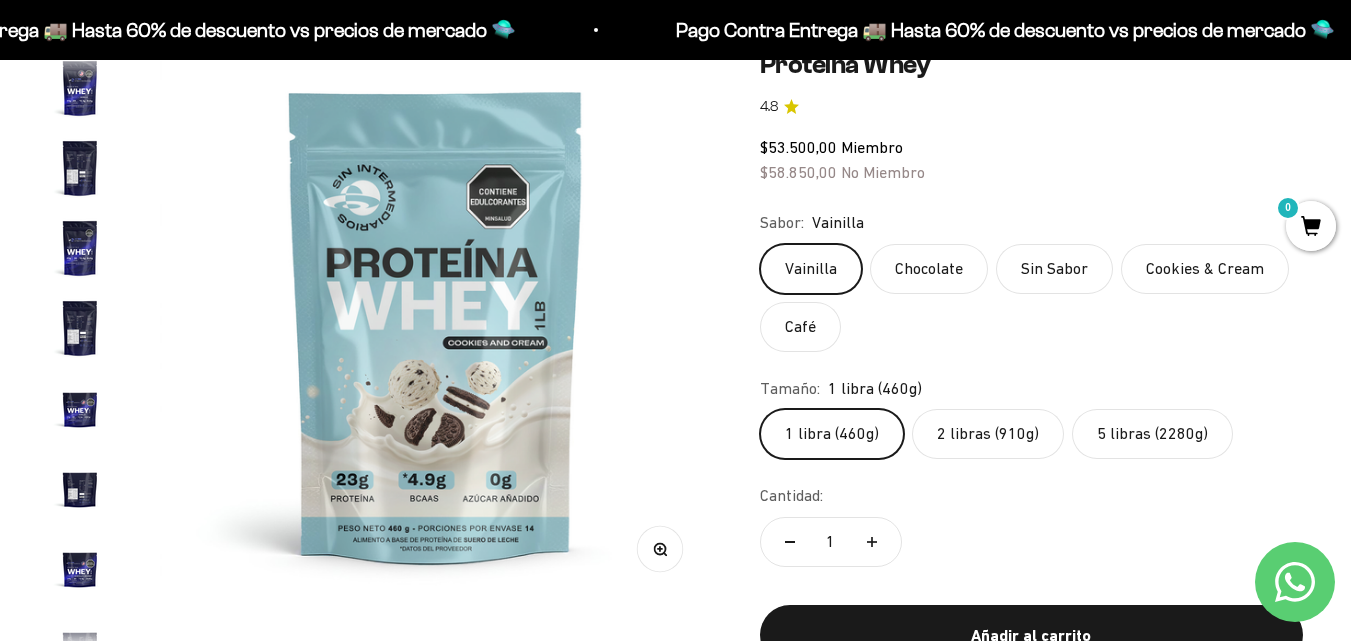 click on "5 libras (2280g)" 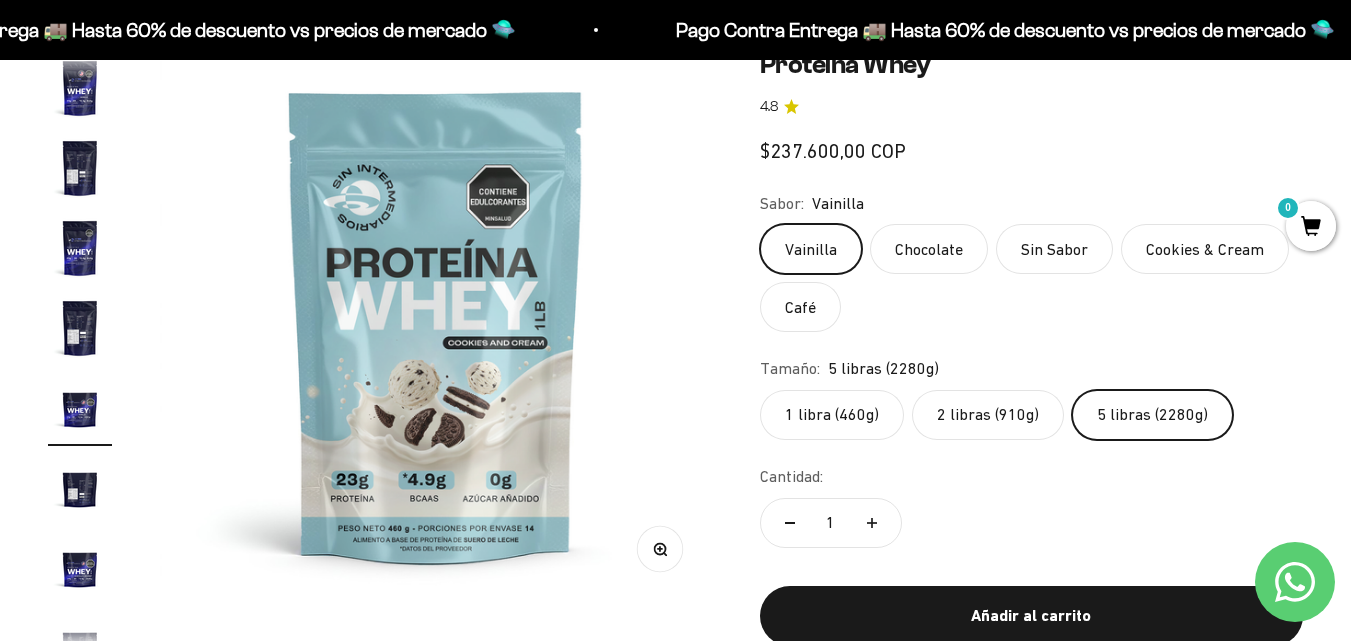 scroll, scrollTop: 0, scrollLeft: 4511, axis: horizontal 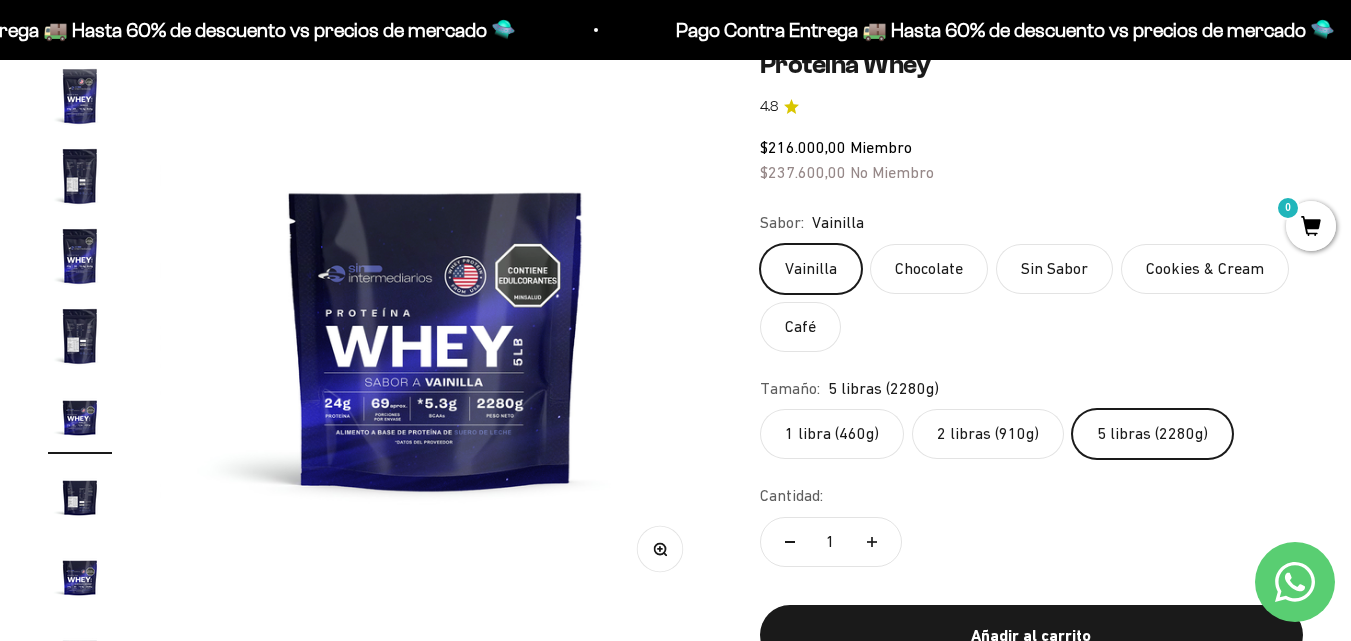 click on "2 libras (910g)" 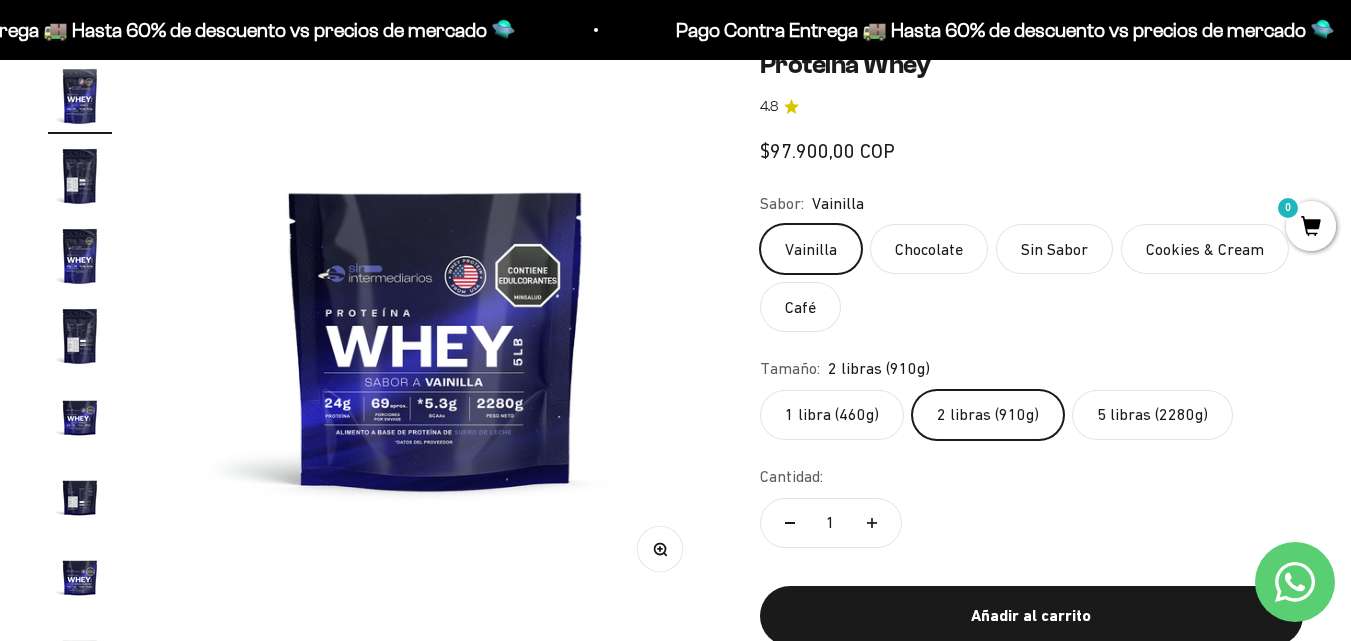 scroll, scrollTop: 0, scrollLeft: 2255, axis: horizontal 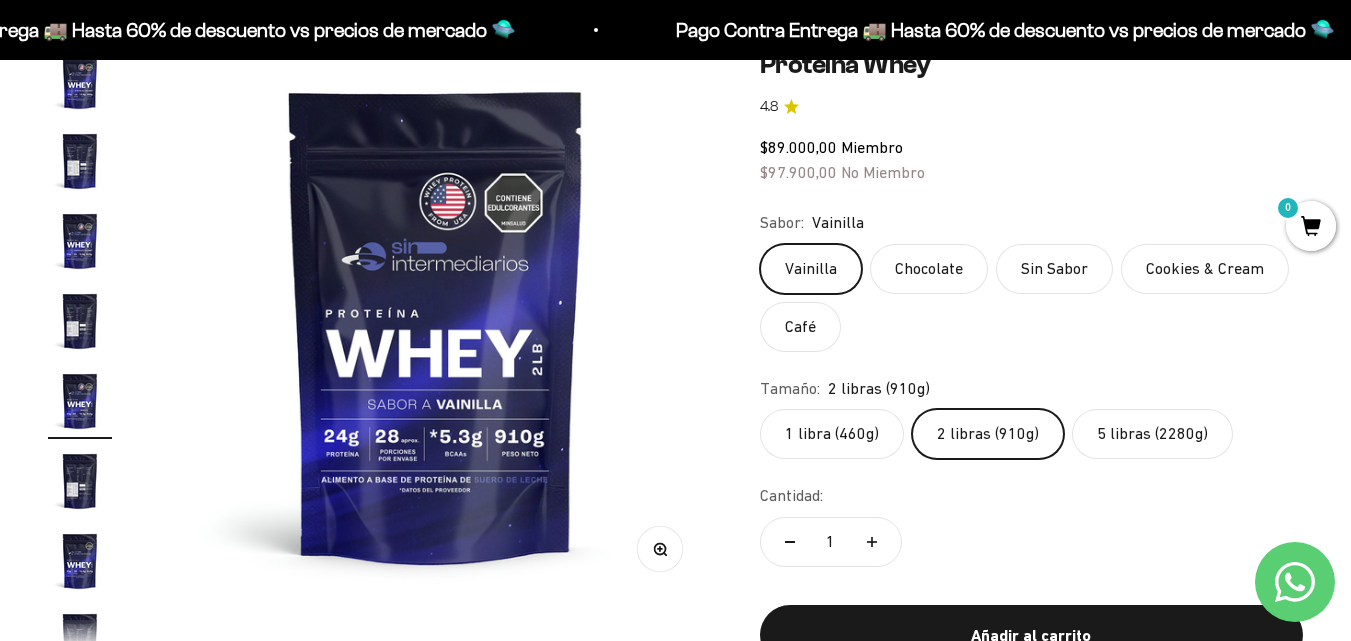 click on "Cookies & Cream" 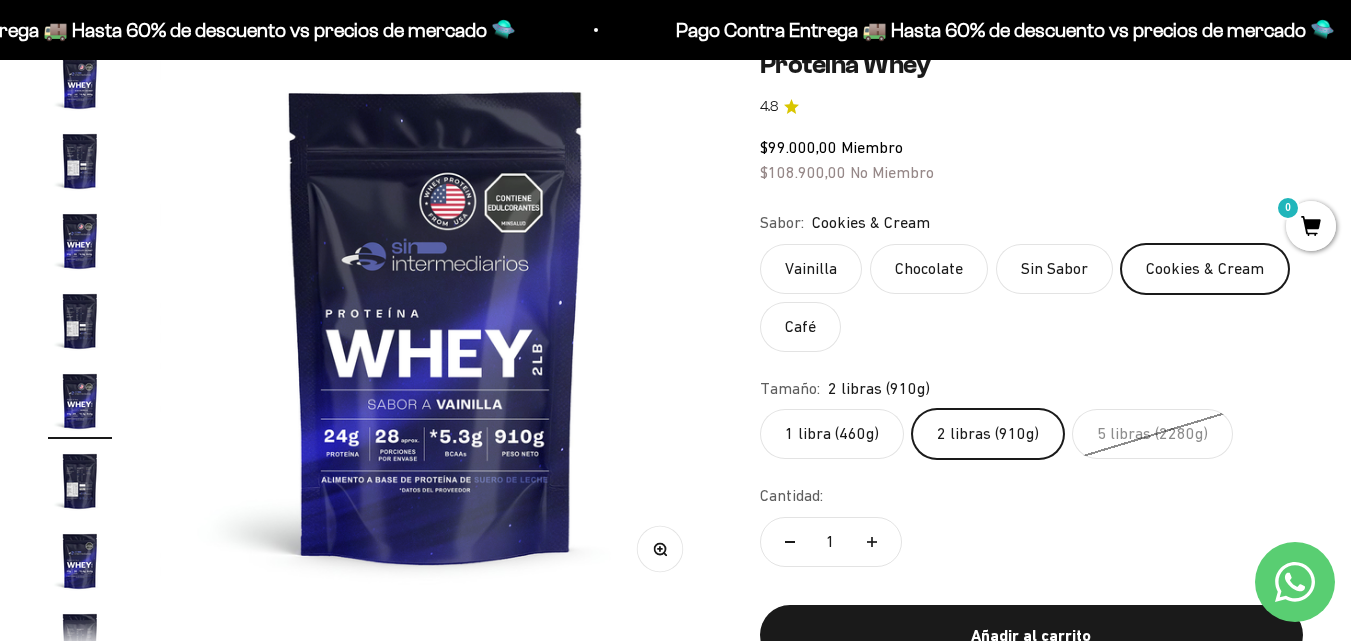 click on "Chocolate" 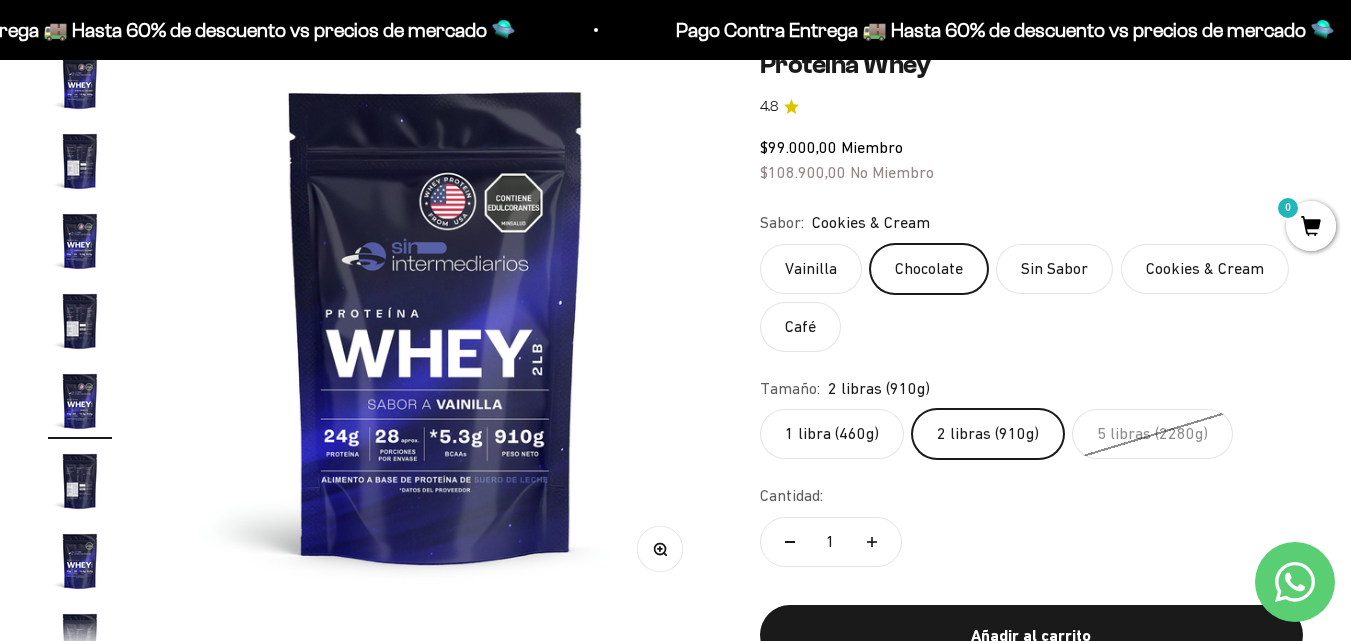 scroll, scrollTop: 0, scrollLeft: 1128, axis: horizontal 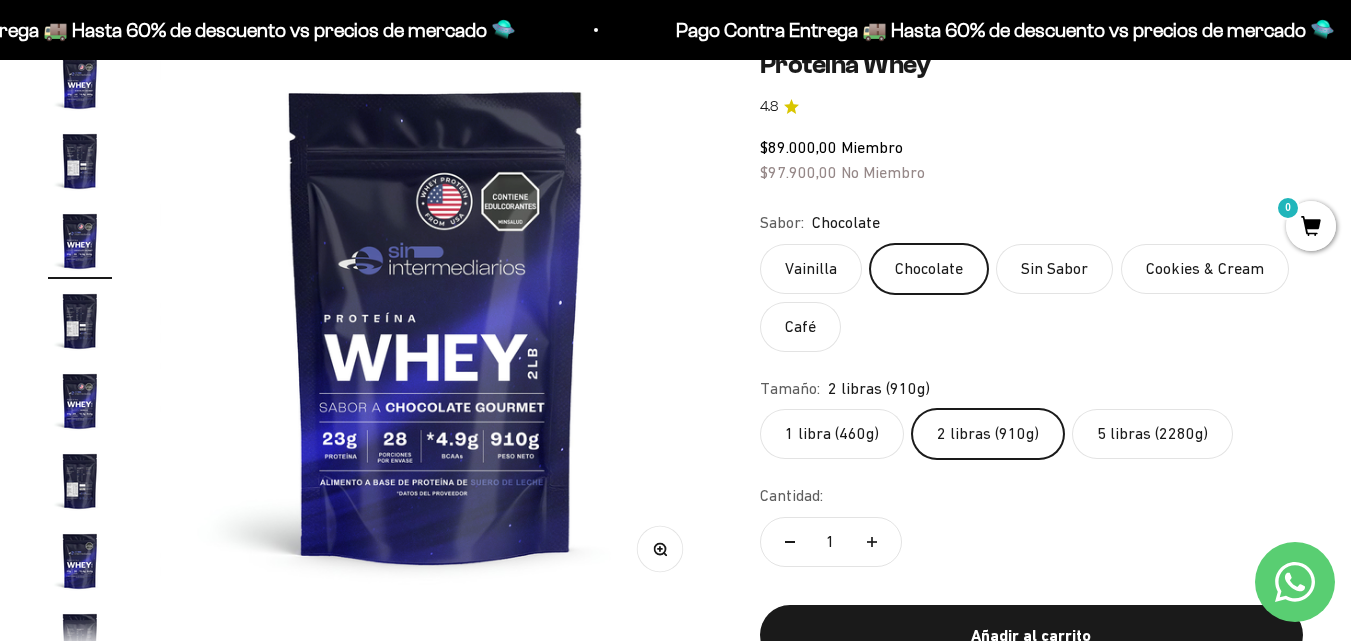 click on "Vainilla" 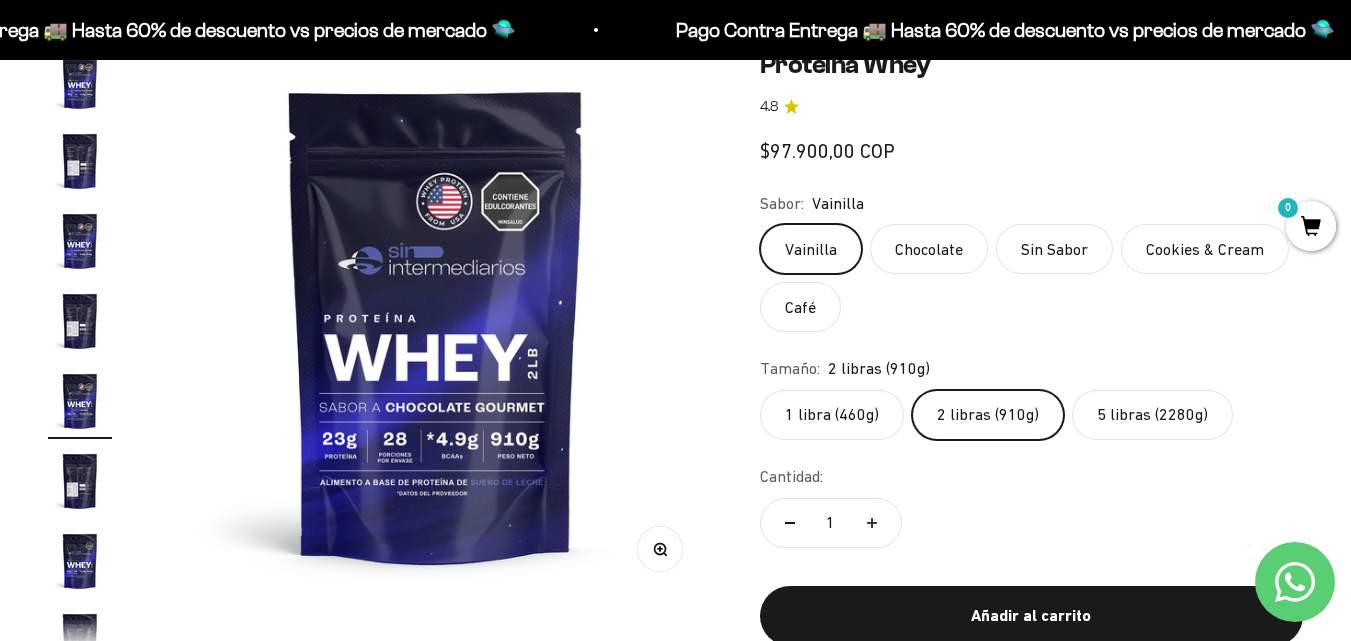 scroll, scrollTop: 0, scrollLeft: 2255, axis: horizontal 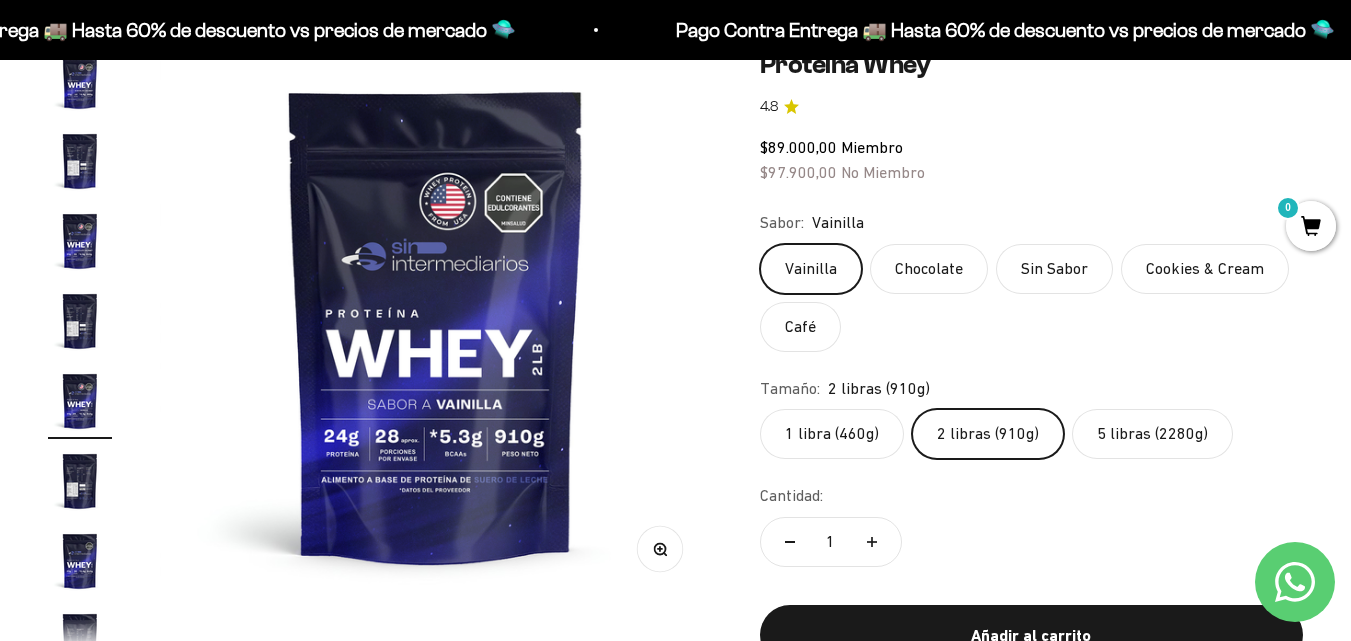 click on "Chocolate" 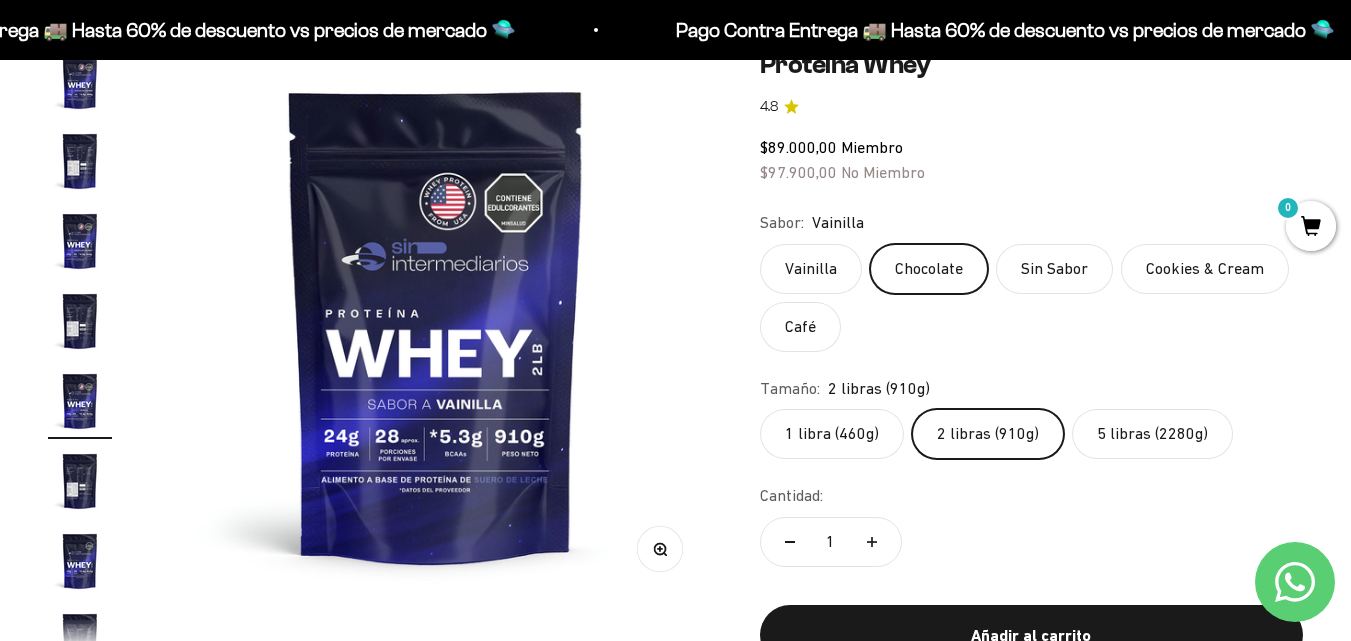 scroll, scrollTop: 0, scrollLeft: 1128, axis: horizontal 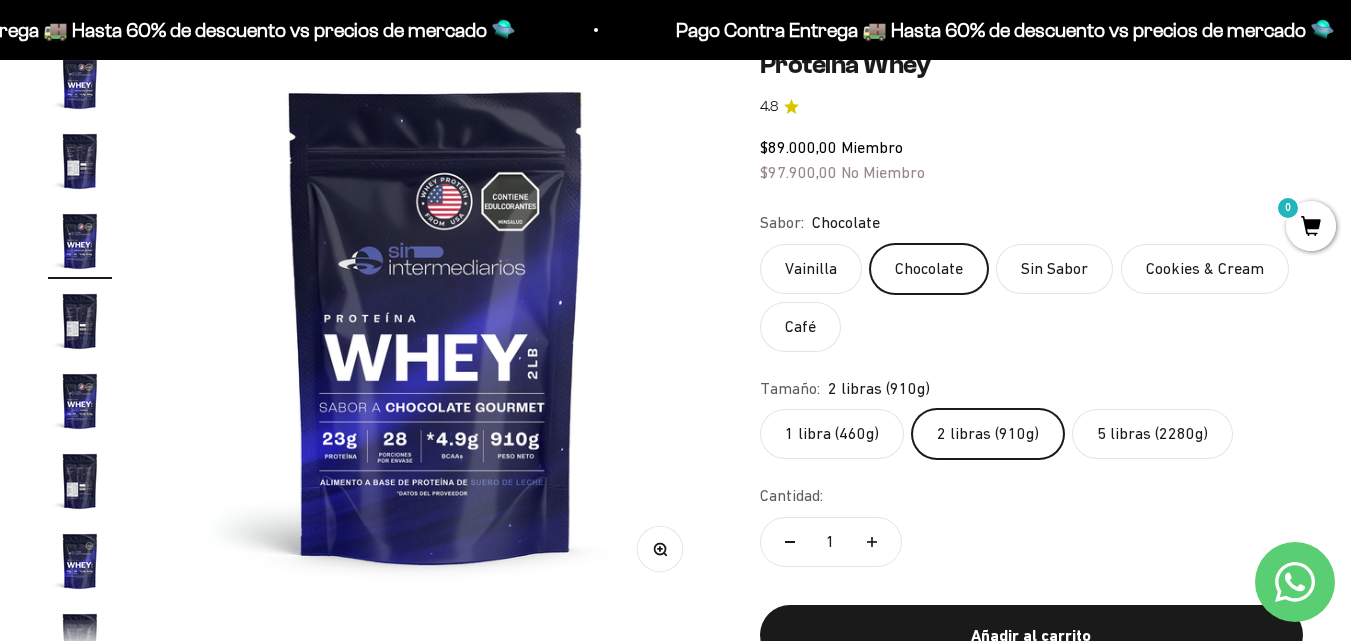 click on "Cookies & Cream" 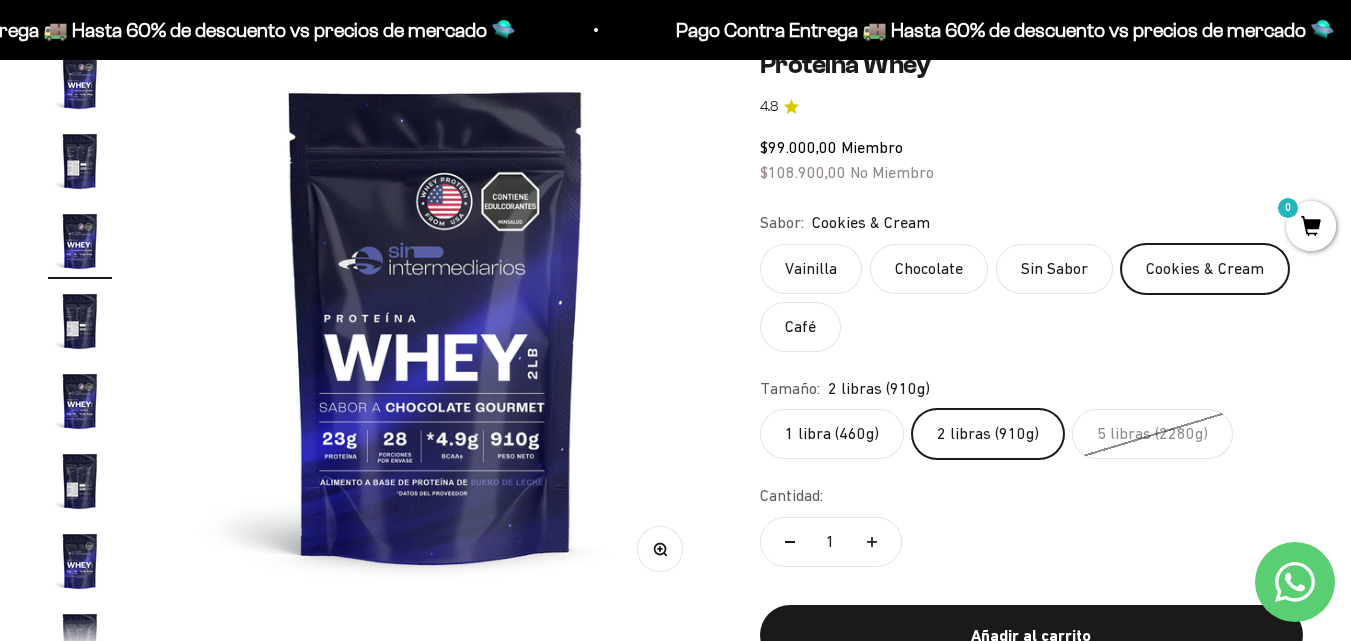 click on "Chocolate" 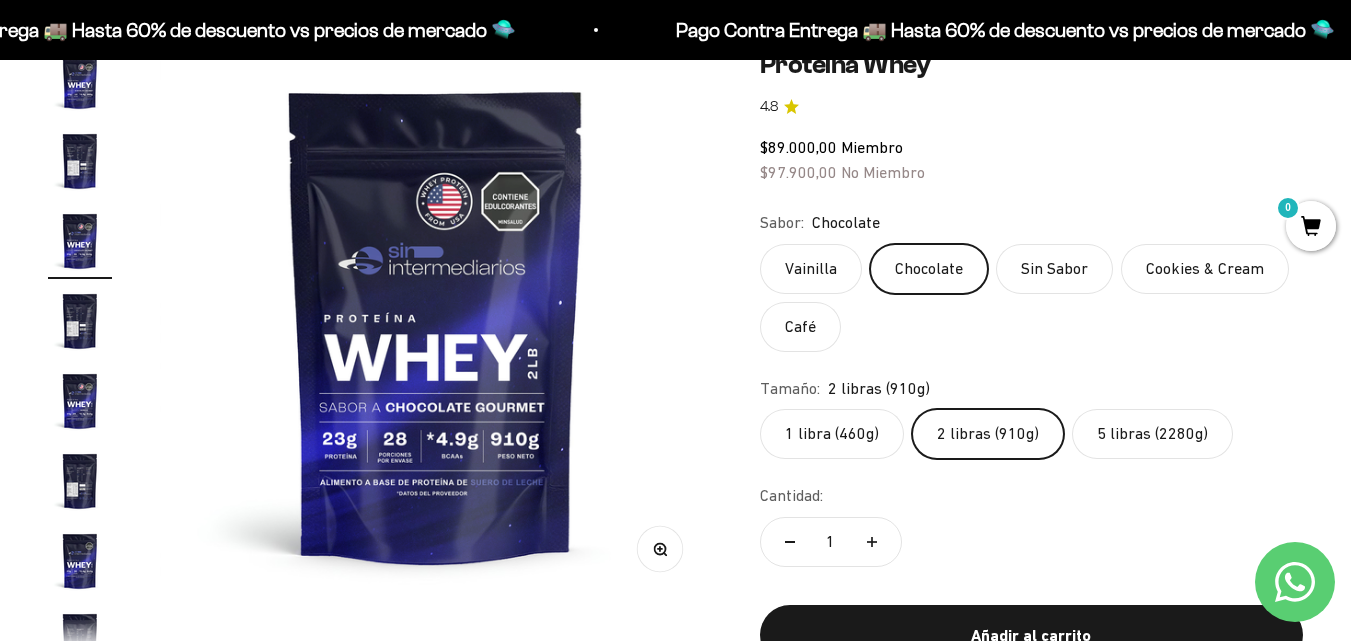 click on "Sin Sabor" 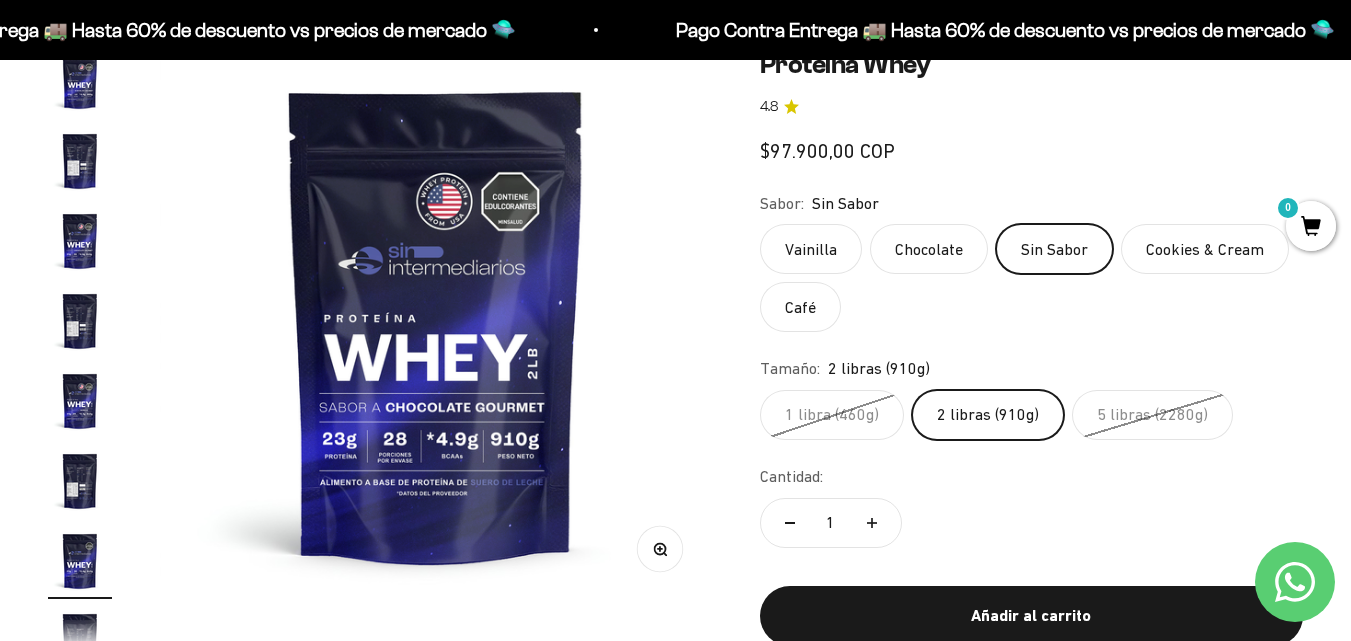 scroll, scrollTop: 0, scrollLeft: 3383, axis: horizontal 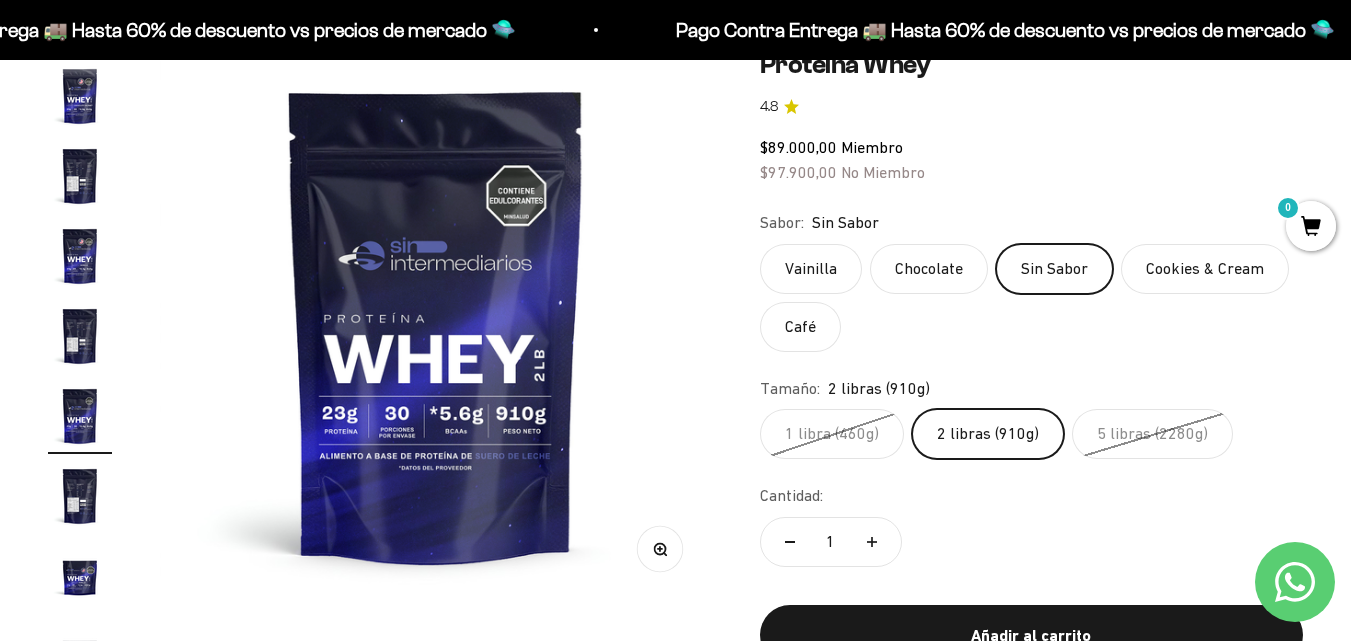 click on "Café" 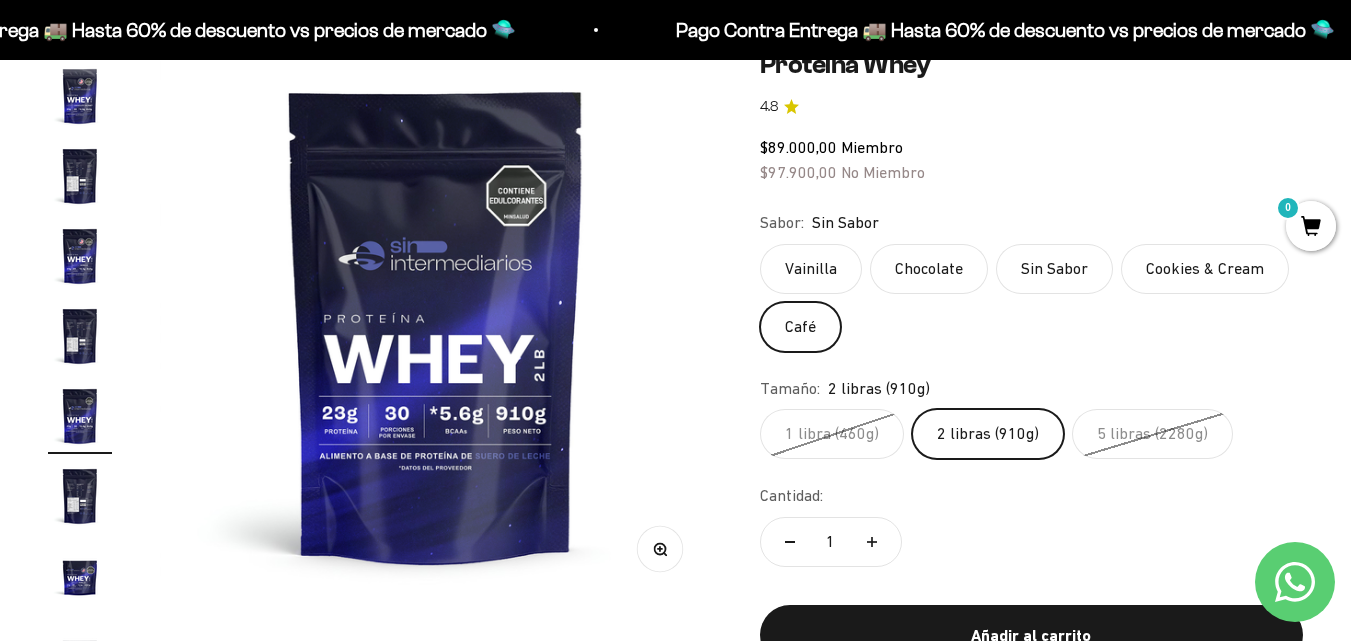 scroll, scrollTop: 0, scrollLeft: 10149, axis: horizontal 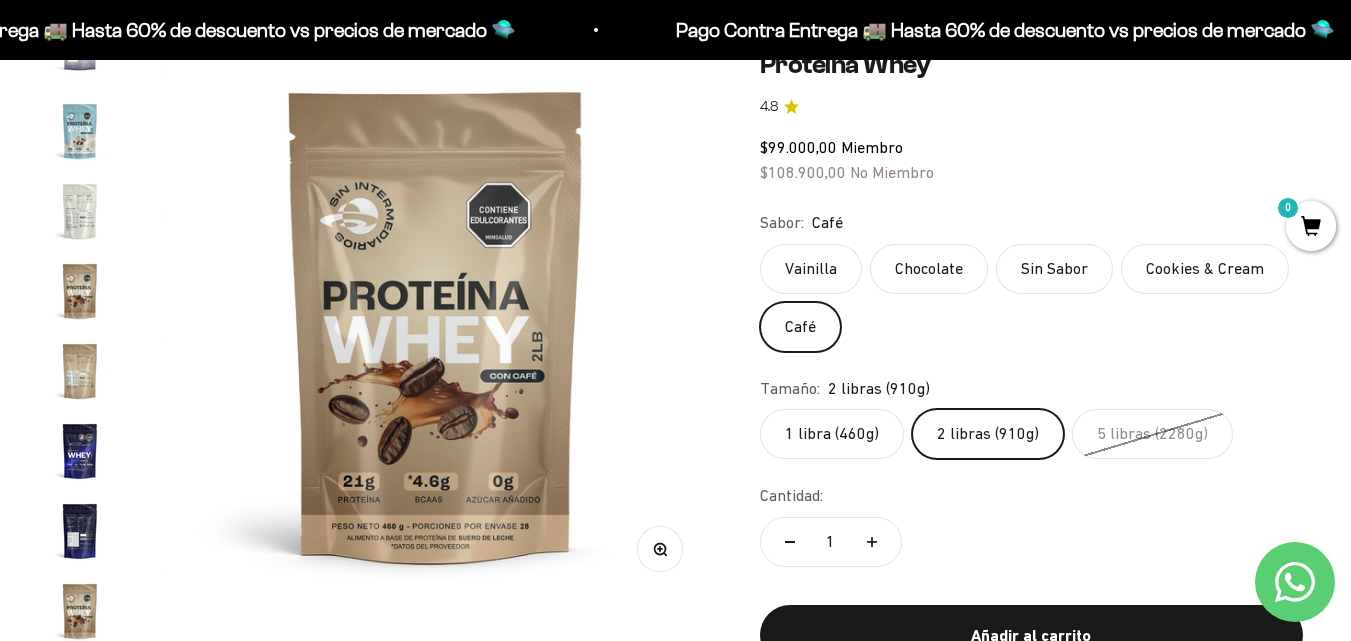 click on "Cookies & Cream" 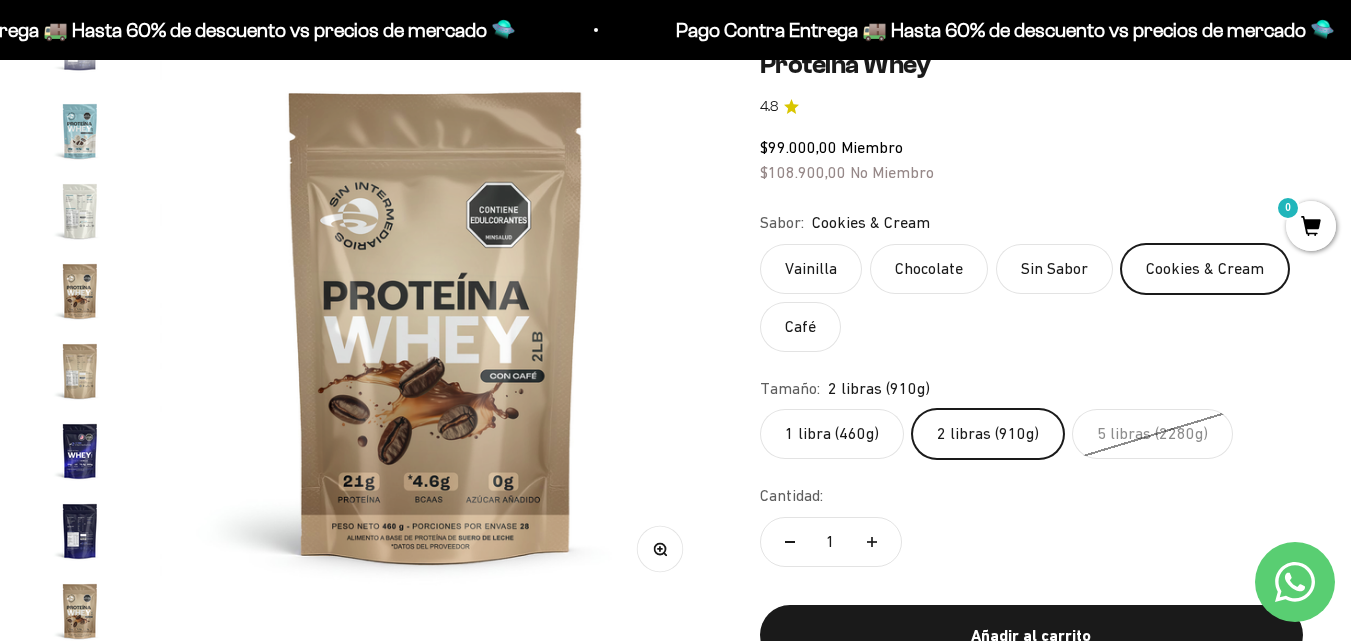 click on "Vainilla" 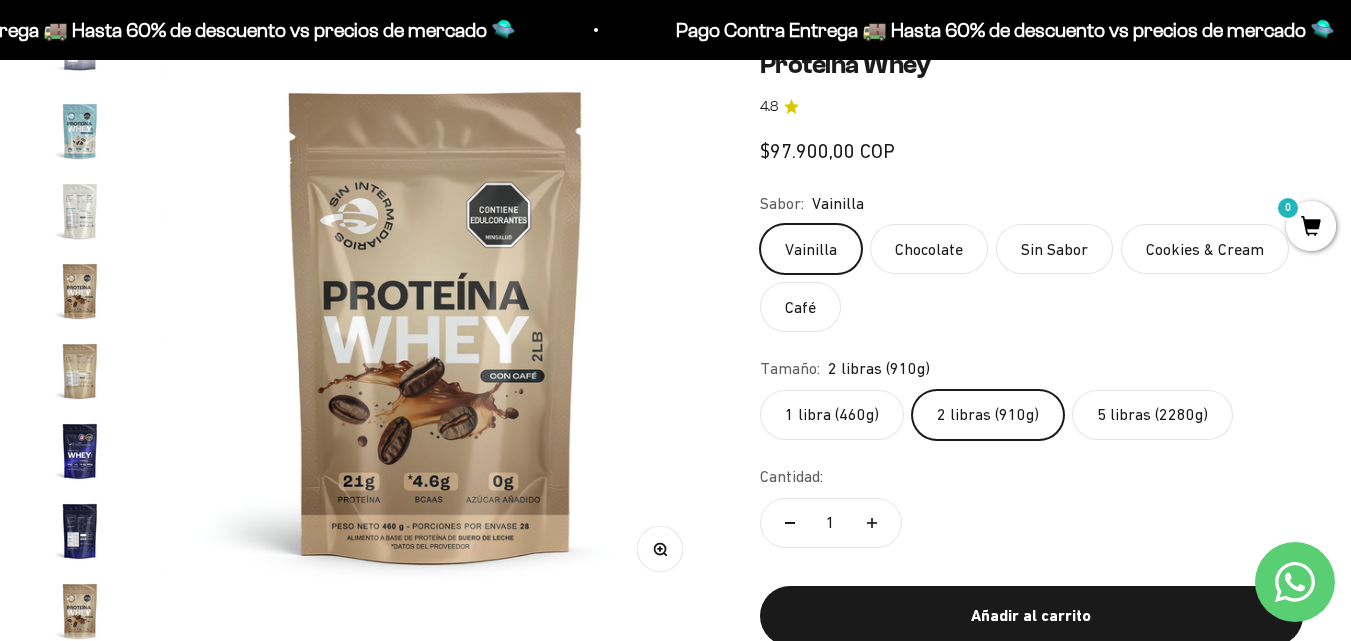 scroll, scrollTop: 0, scrollLeft: 2255, axis: horizontal 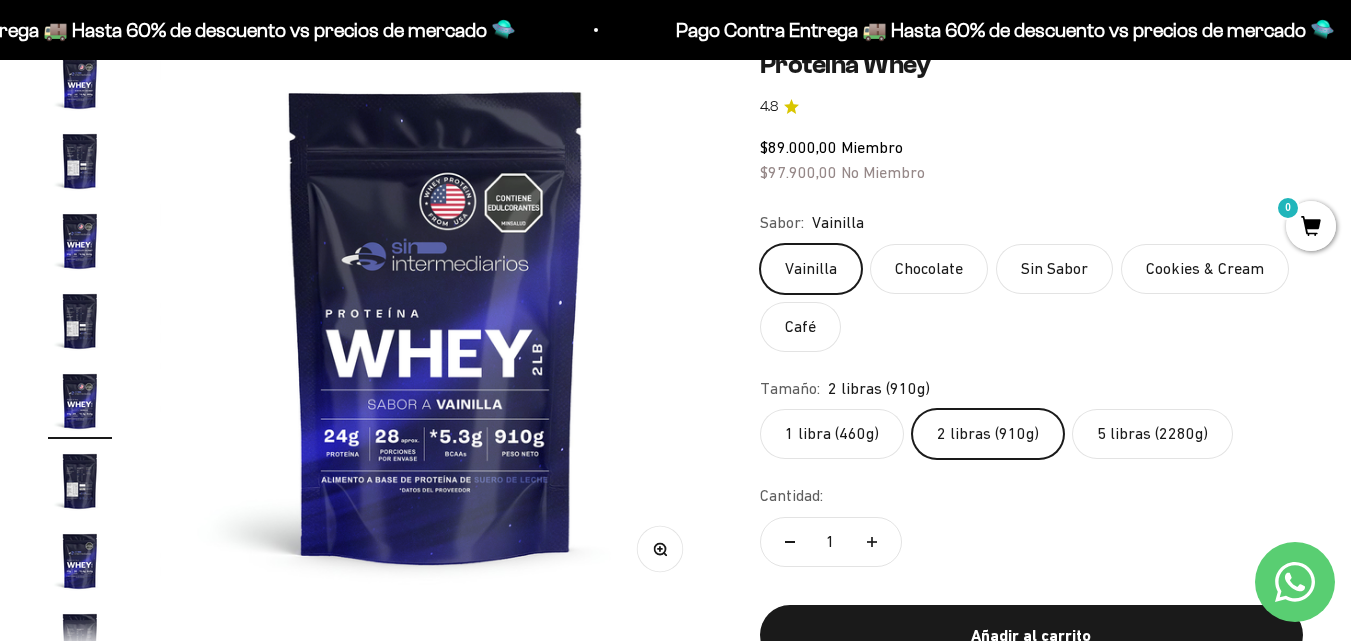 click on "Chocolate" 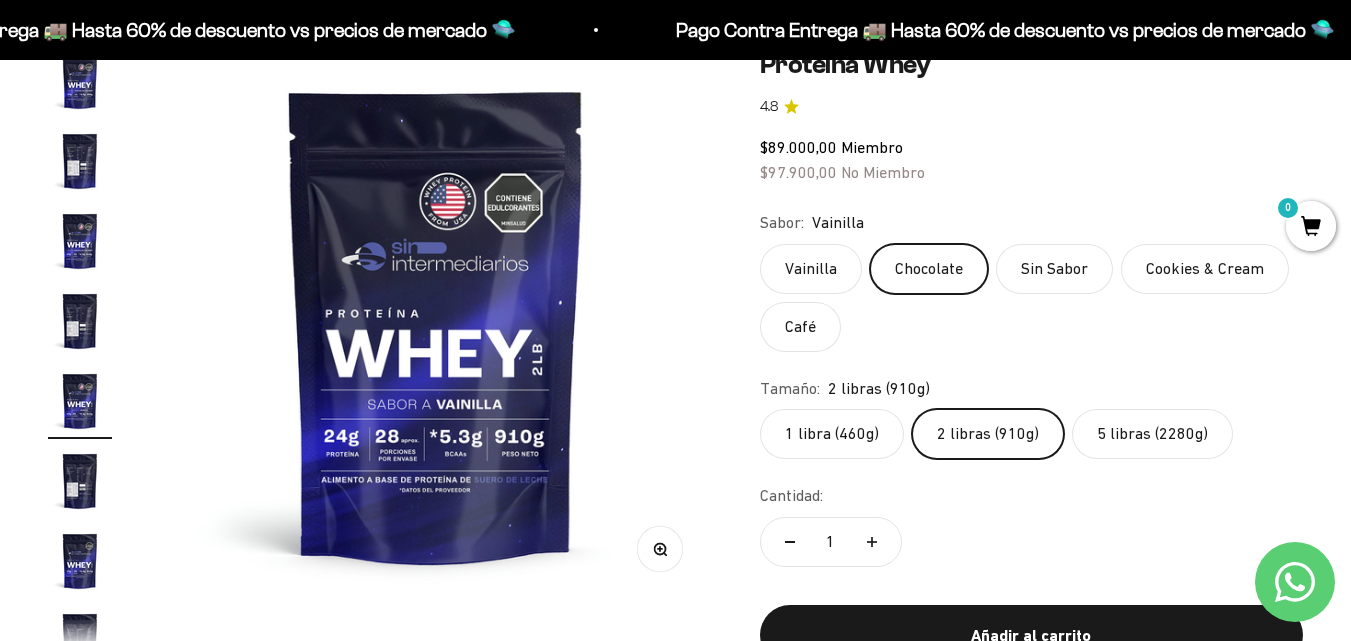 scroll, scrollTop: 0, scrollLeft: 1128, axis: horizontal 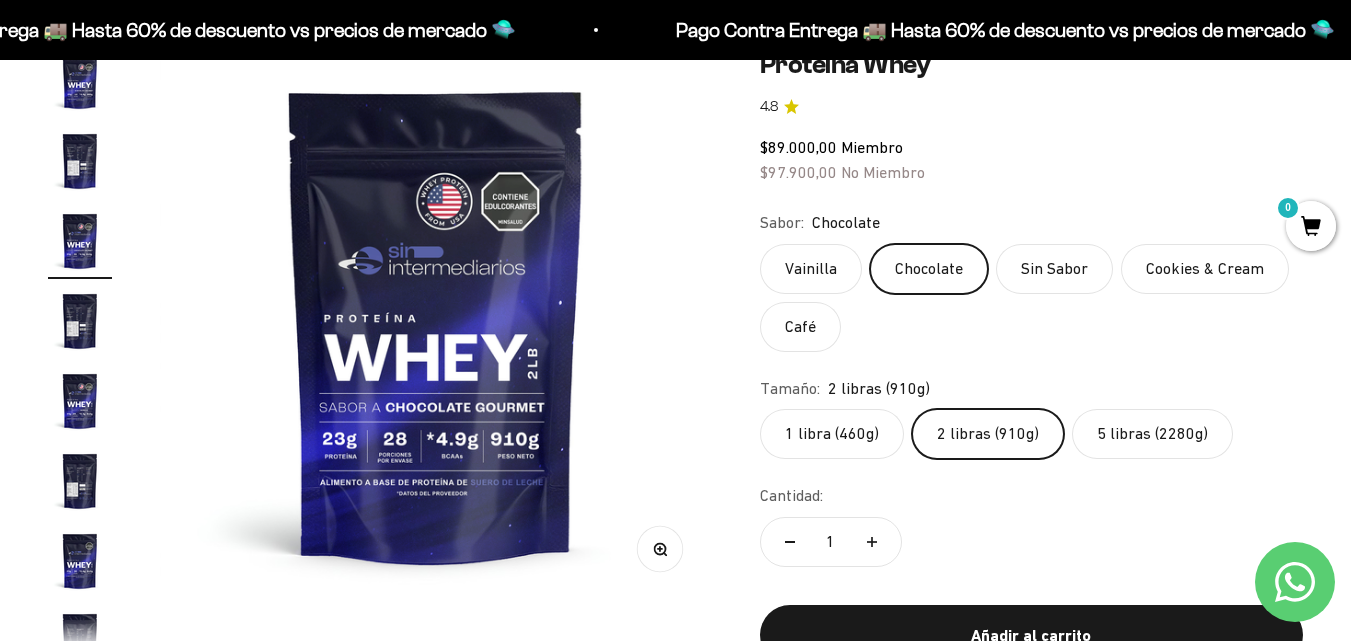 click on "Sin Sabor" 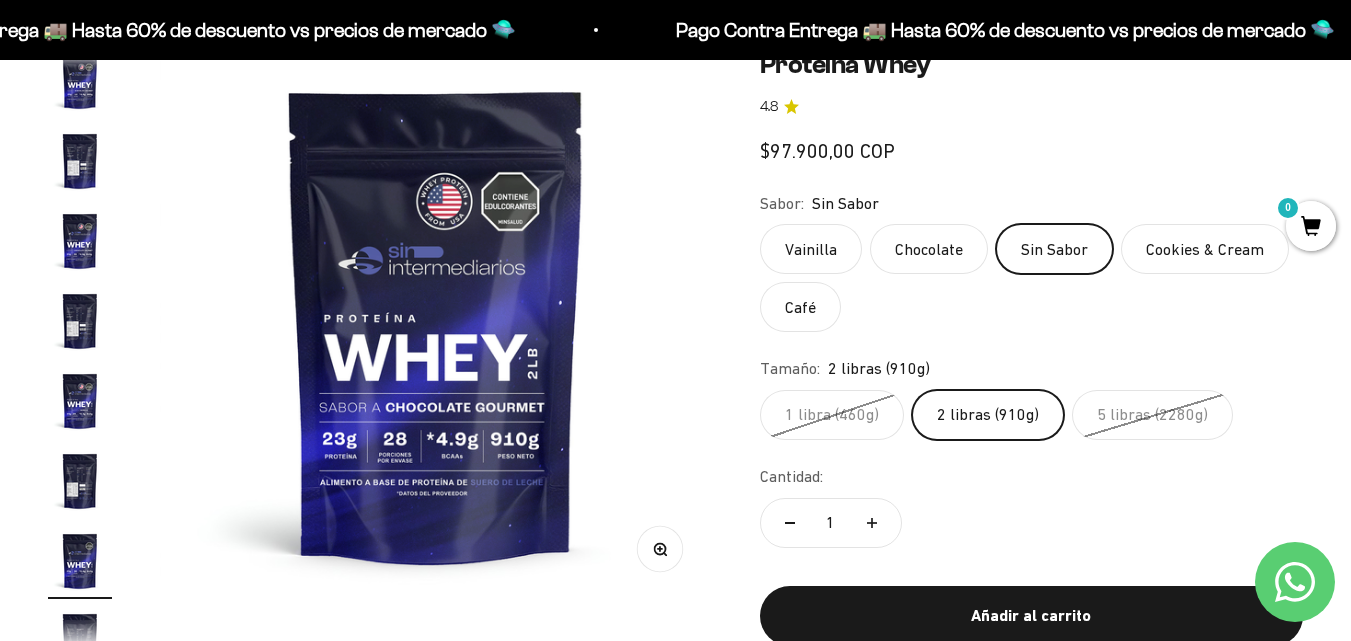 scroll, scrollTop: 0, scrollLeft: 3383, axis: horizontal 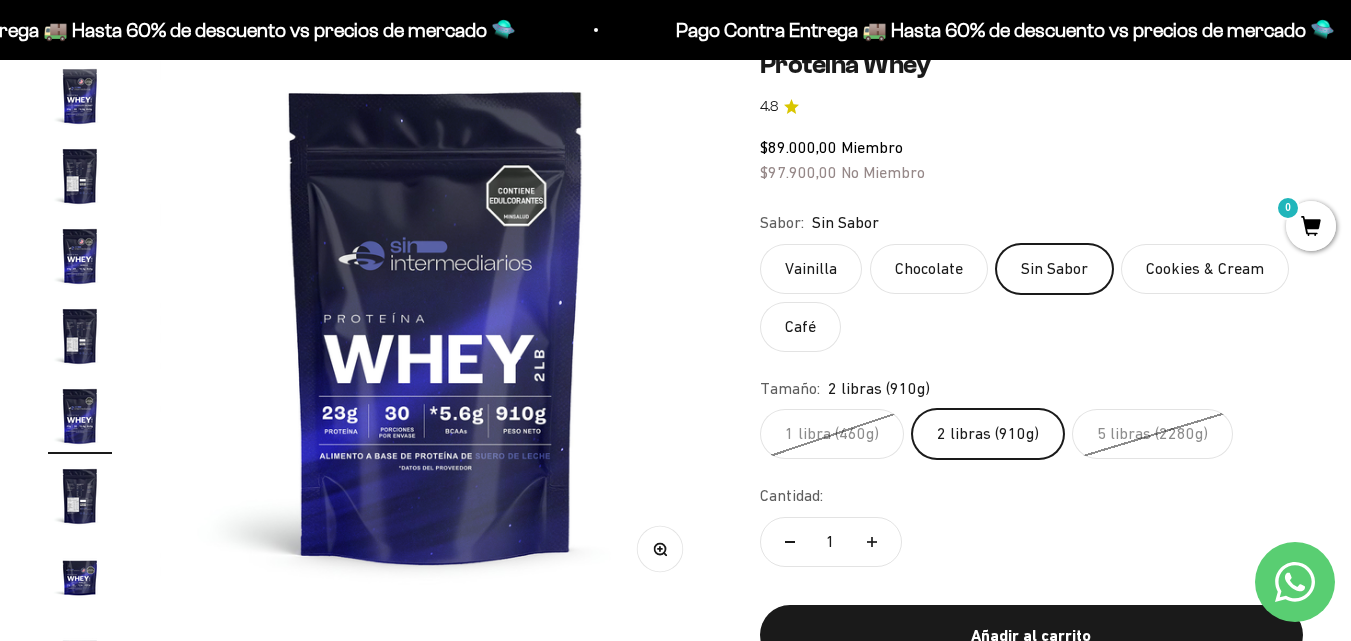 click on "Cookies & Cream" 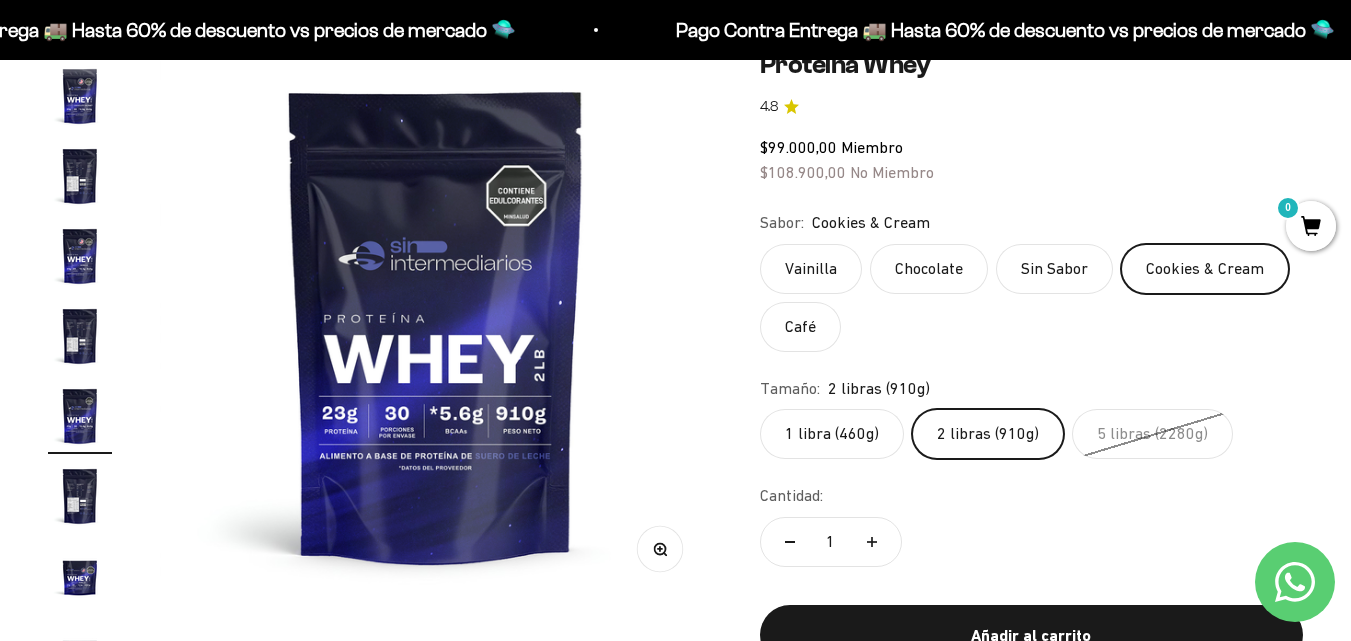 click on "Café" 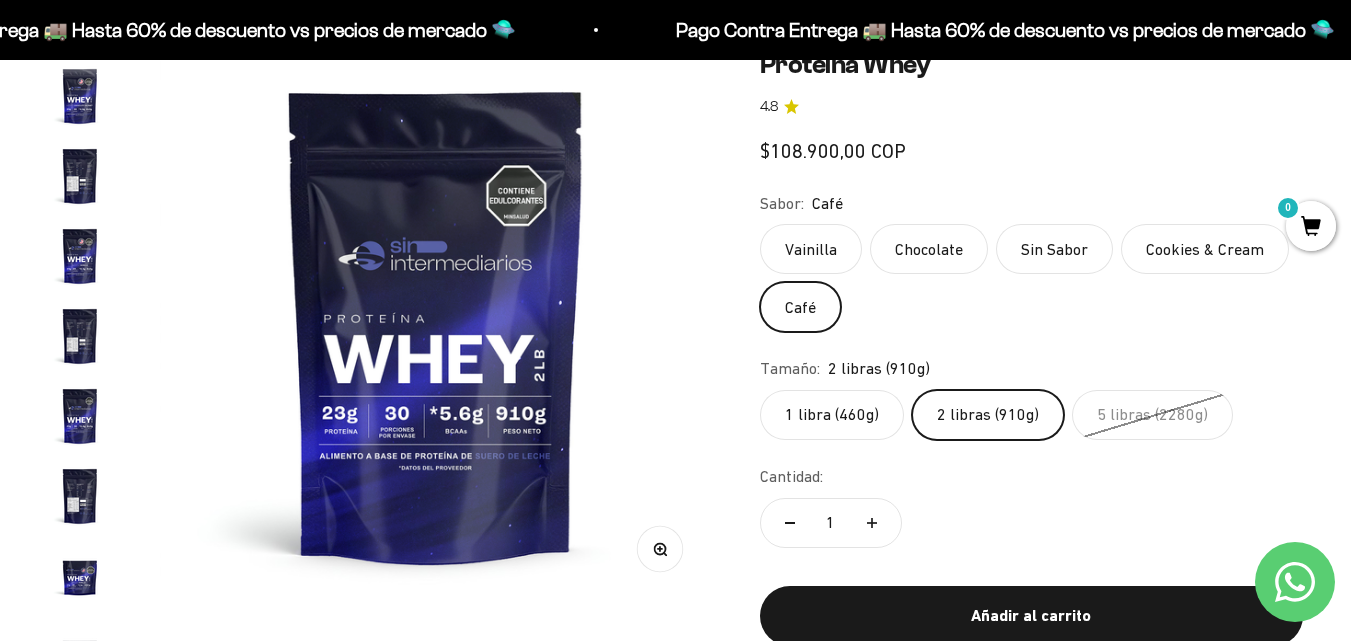 scroll, scrollTop: 0, scrollLeft: 10149, axis: horizontal 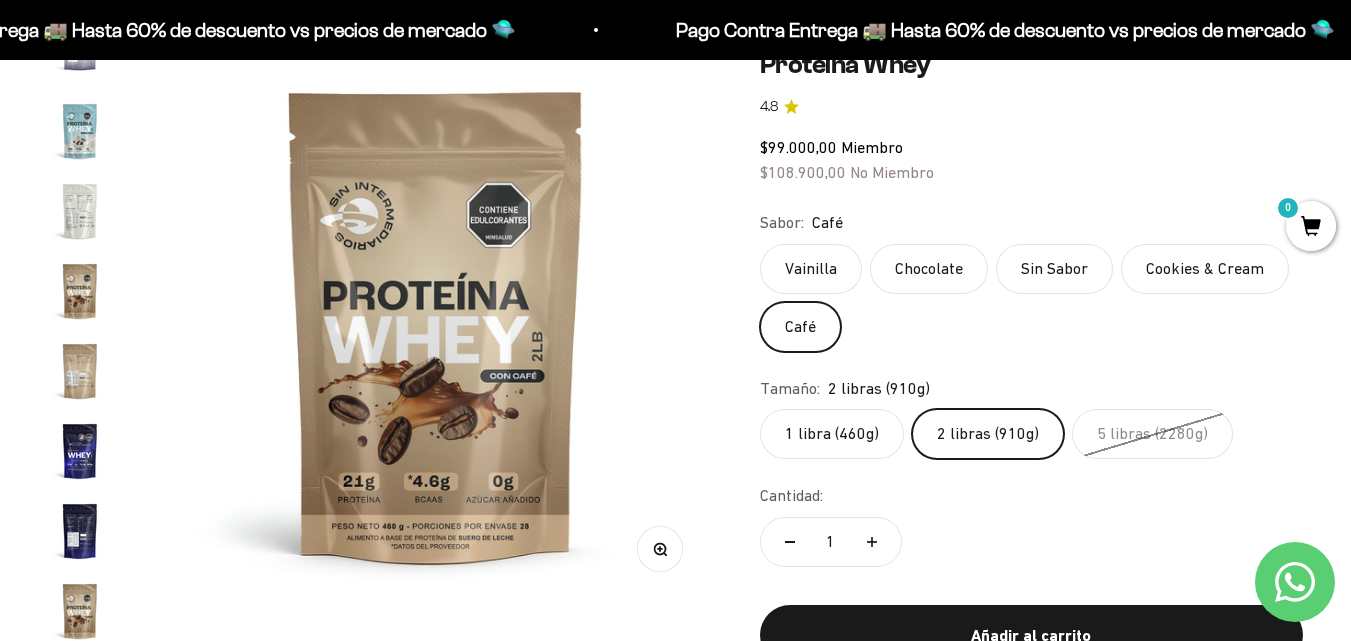 click on "Cookies & Cream" 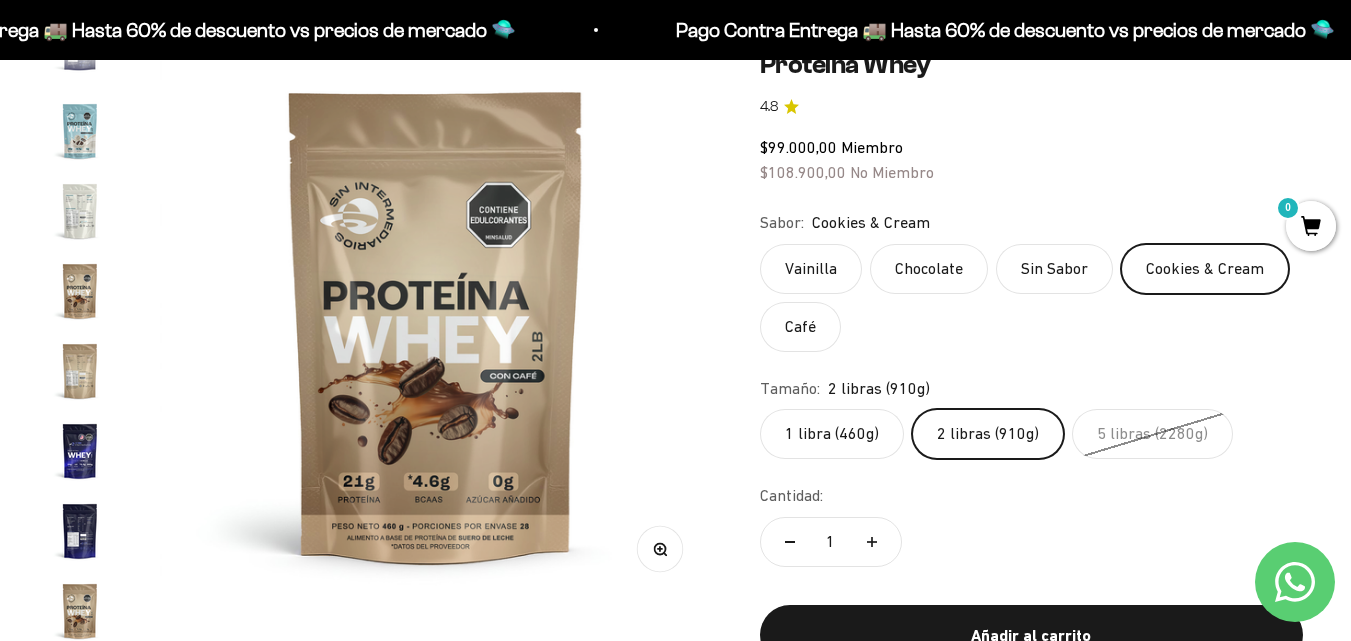 click on "Café" 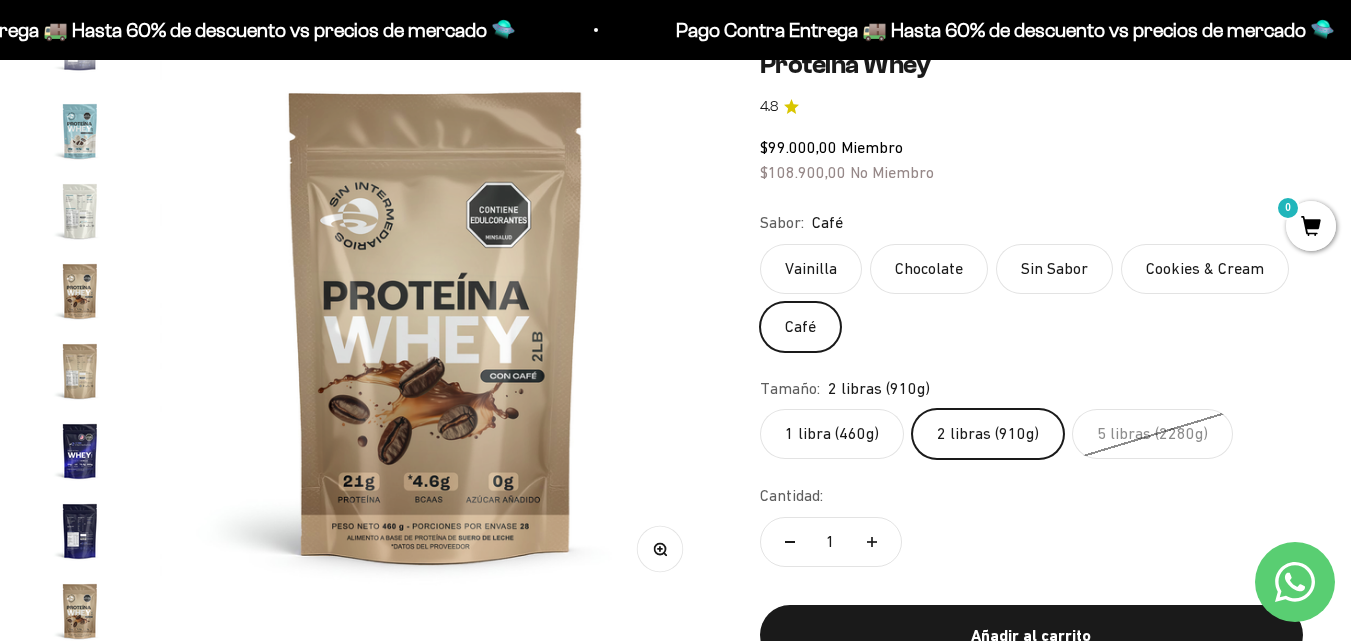 click on "Cookies & Cream" 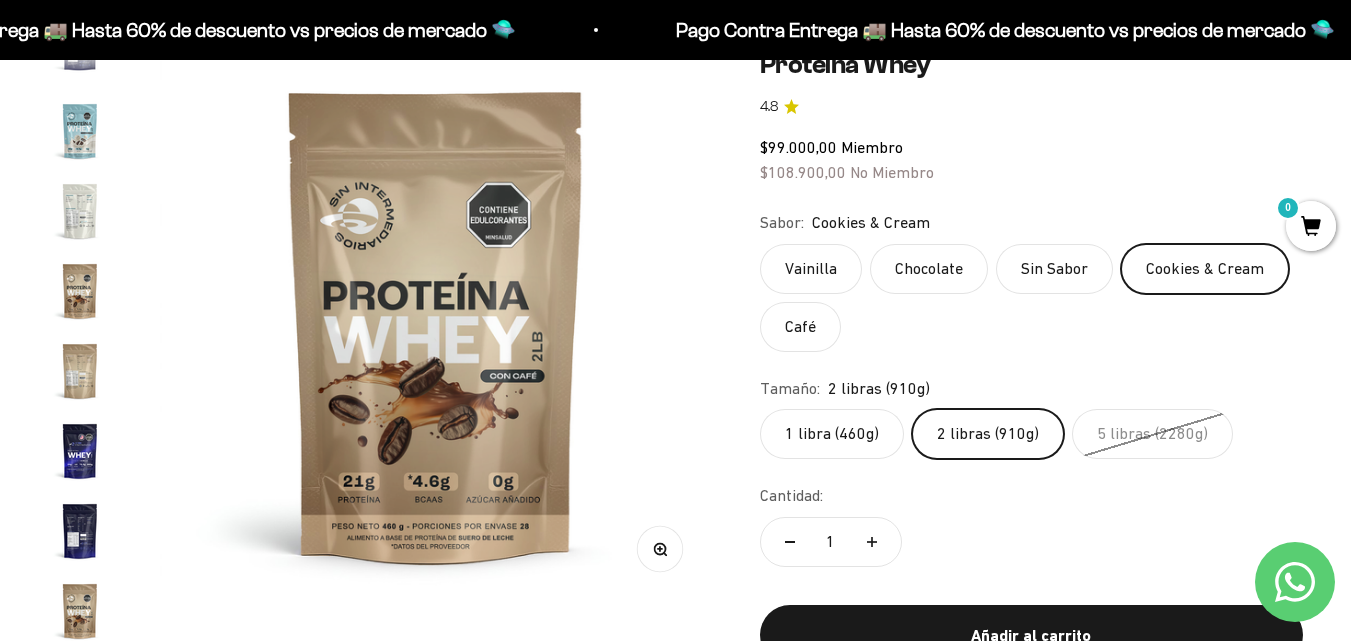 click at bounding box center [80, 131] 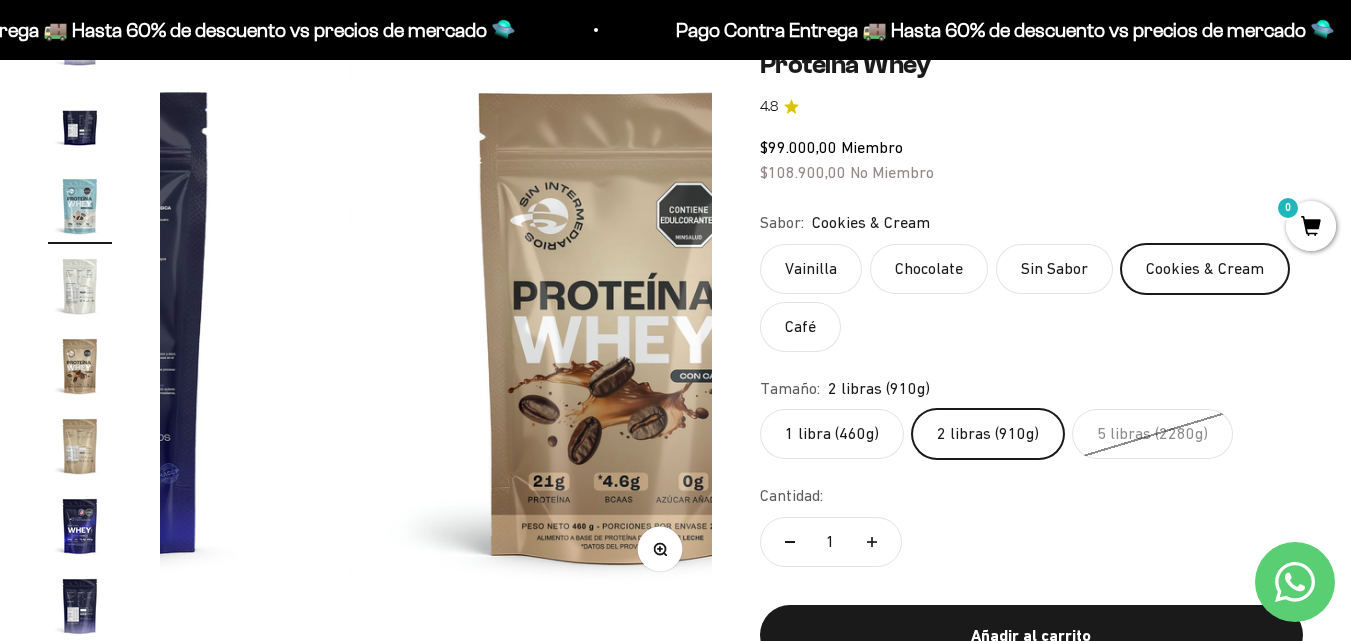 scroll, scrollTop: 0, scrollLeft: 9366, axis: horizontal 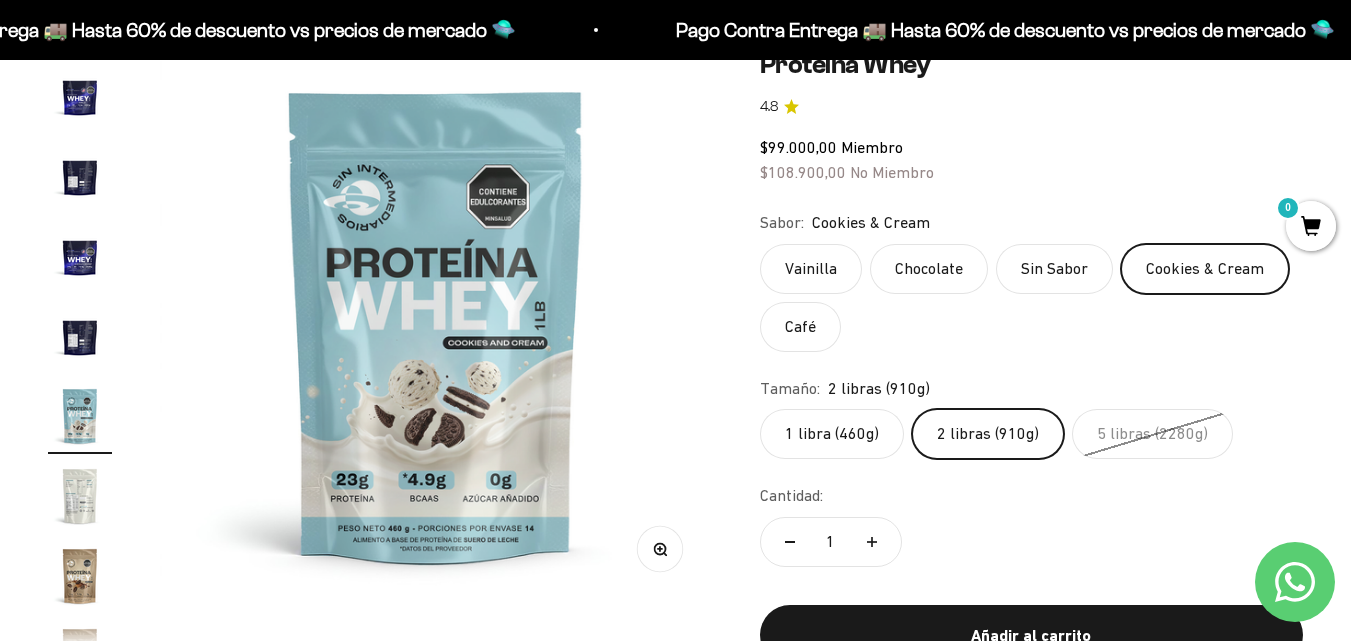 click at bounding box center [436, 325] 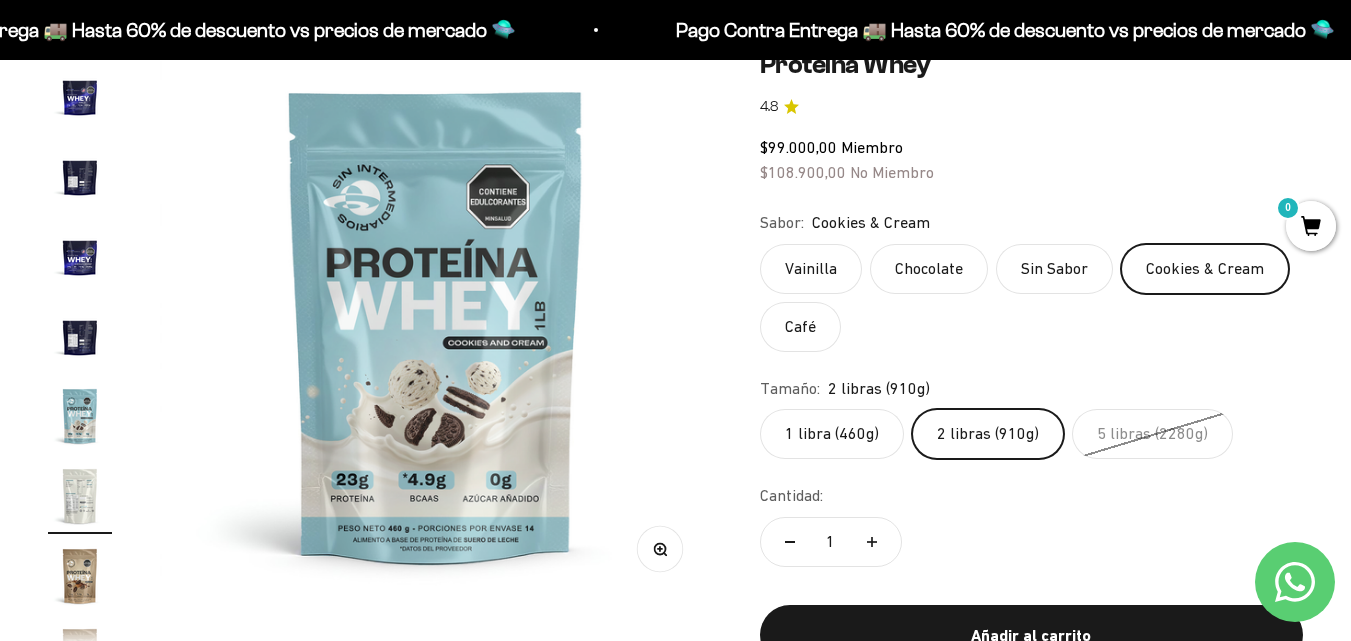 scroll, scrollTop: 0, scrollLeft: 7133, axis: horizontal 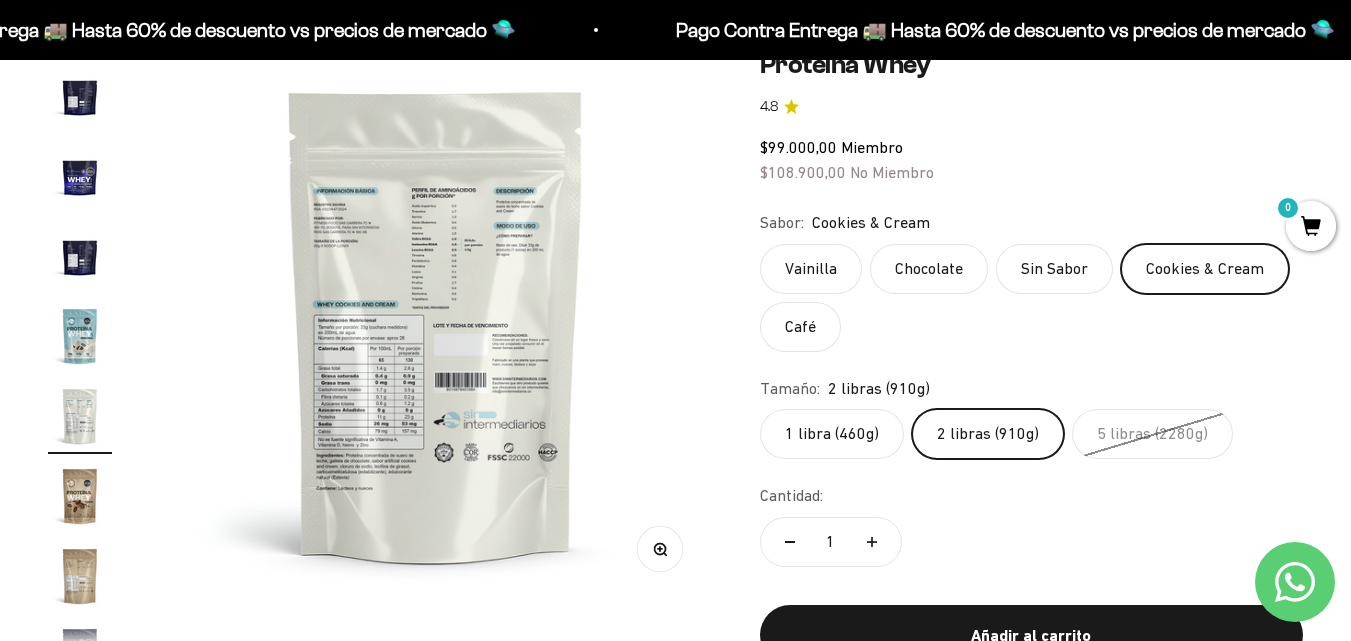 click on "Zoom" at bounding box center (659, 549) 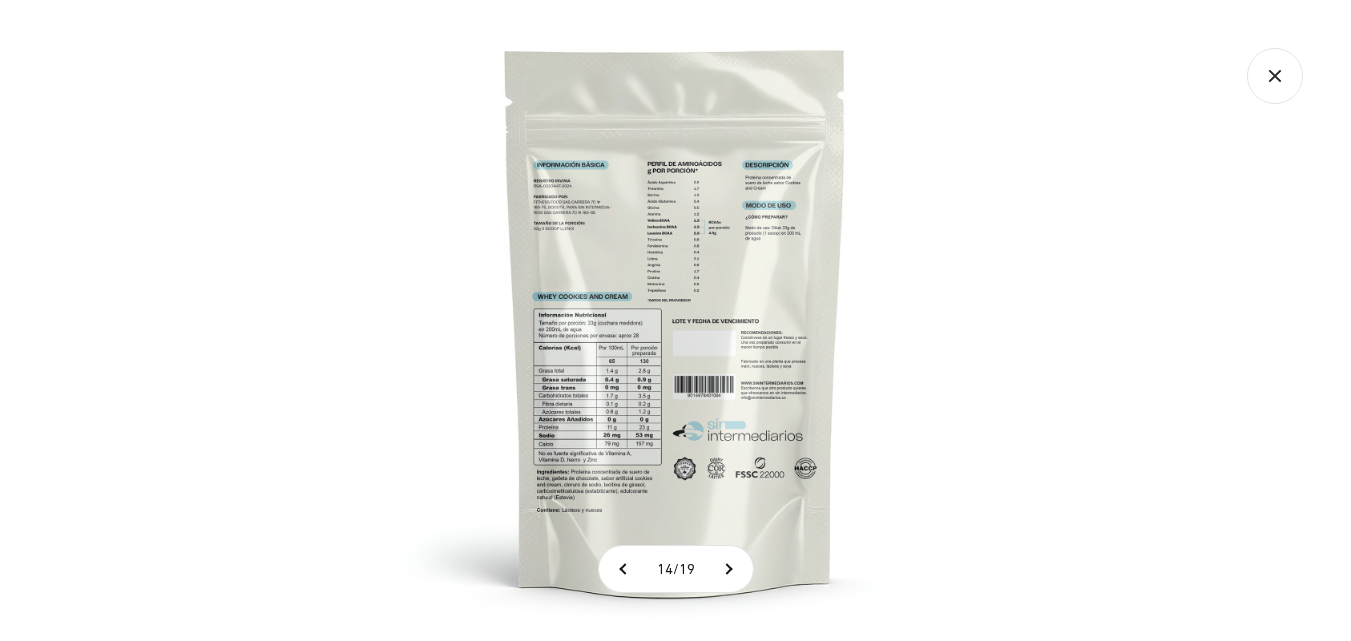 click at bounding box center [675, 320] 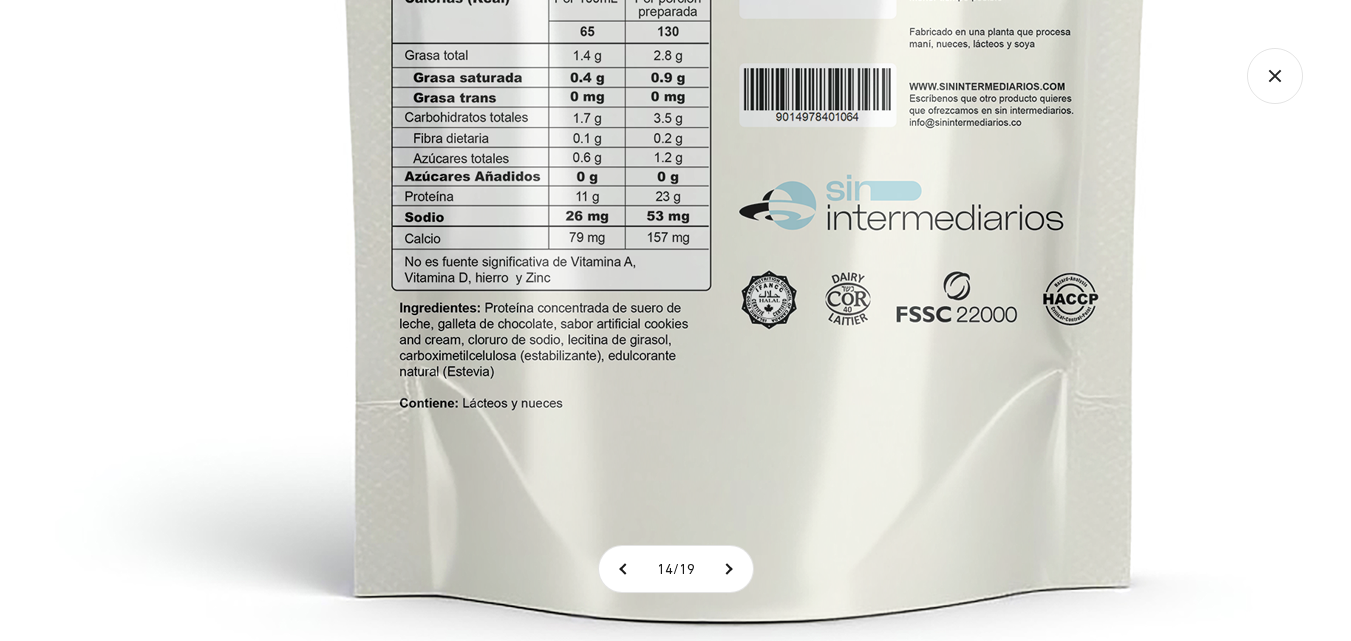 click at bounding box center [746, -70] 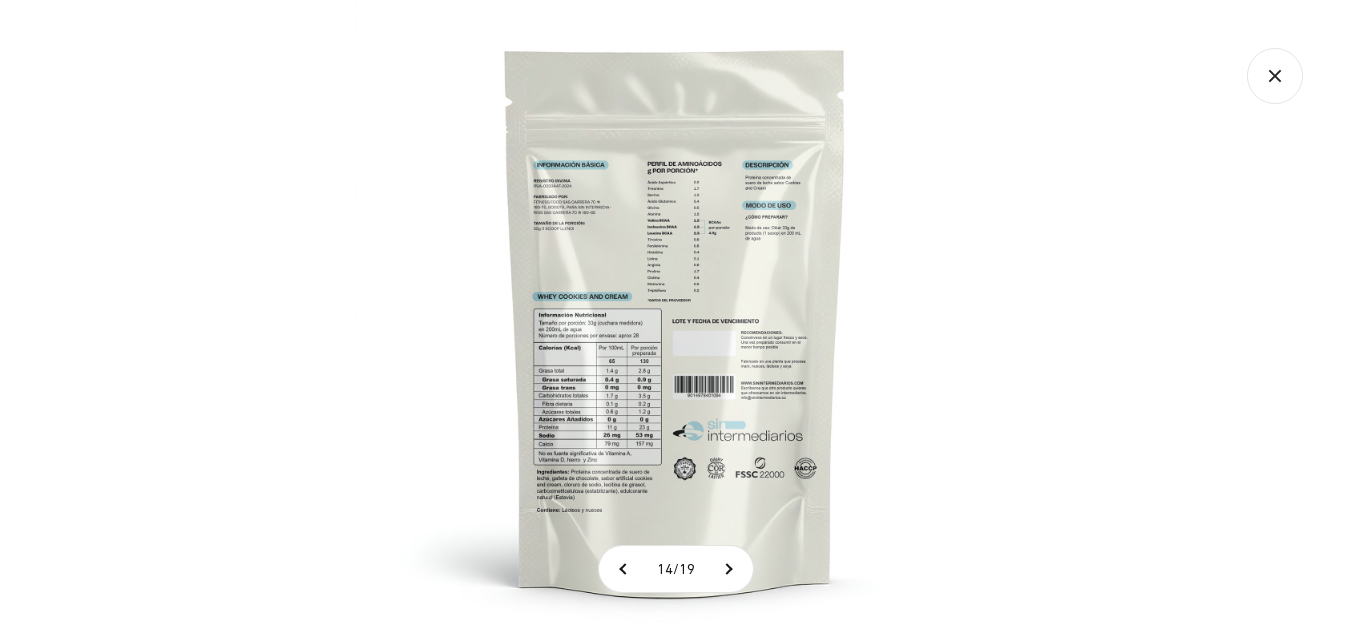 click 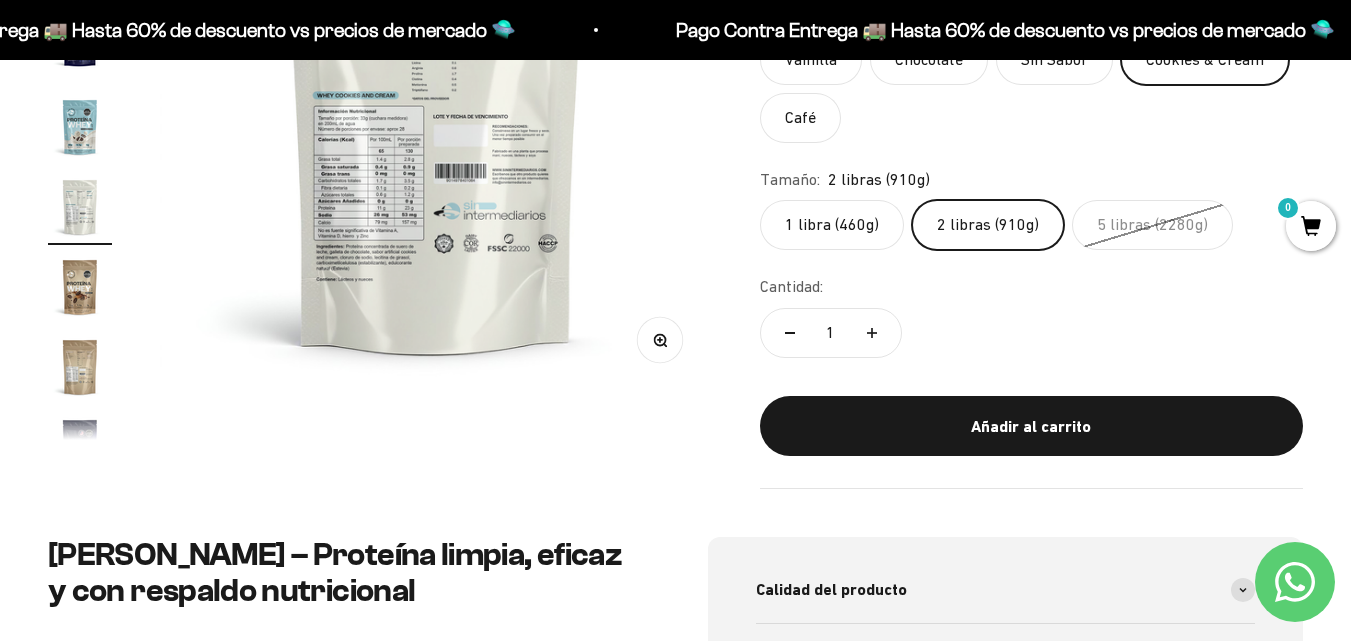 scroll, scrollTop: 421, scrollLeft: 0, axis: vertical 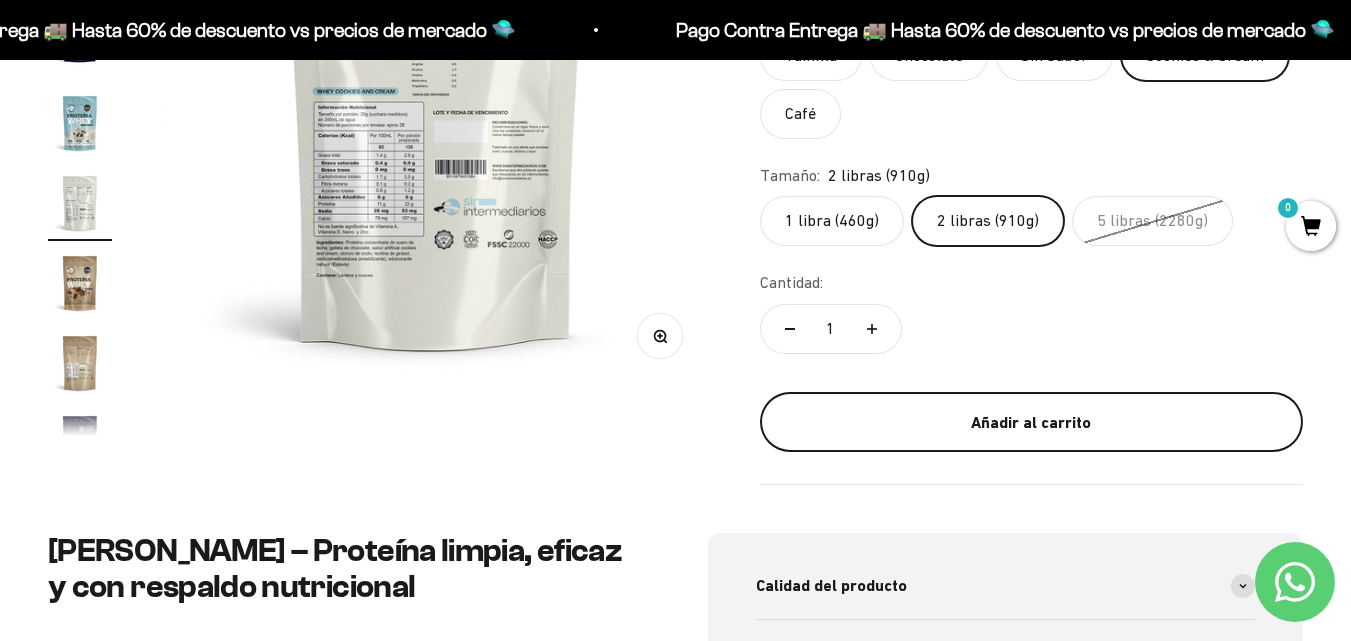 click on "Añadir al carrito" at bounding box center [1031, 423] 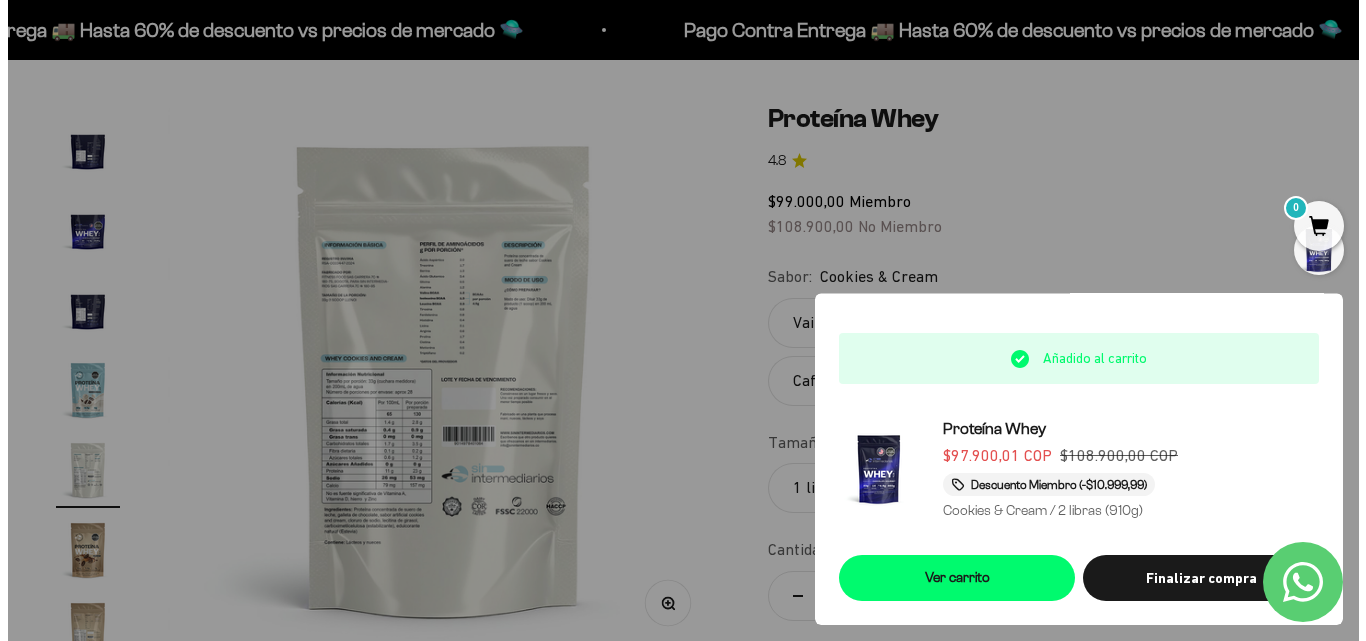 scroll, scrollTop: 153, scrollLeft: 0, axis: vertical 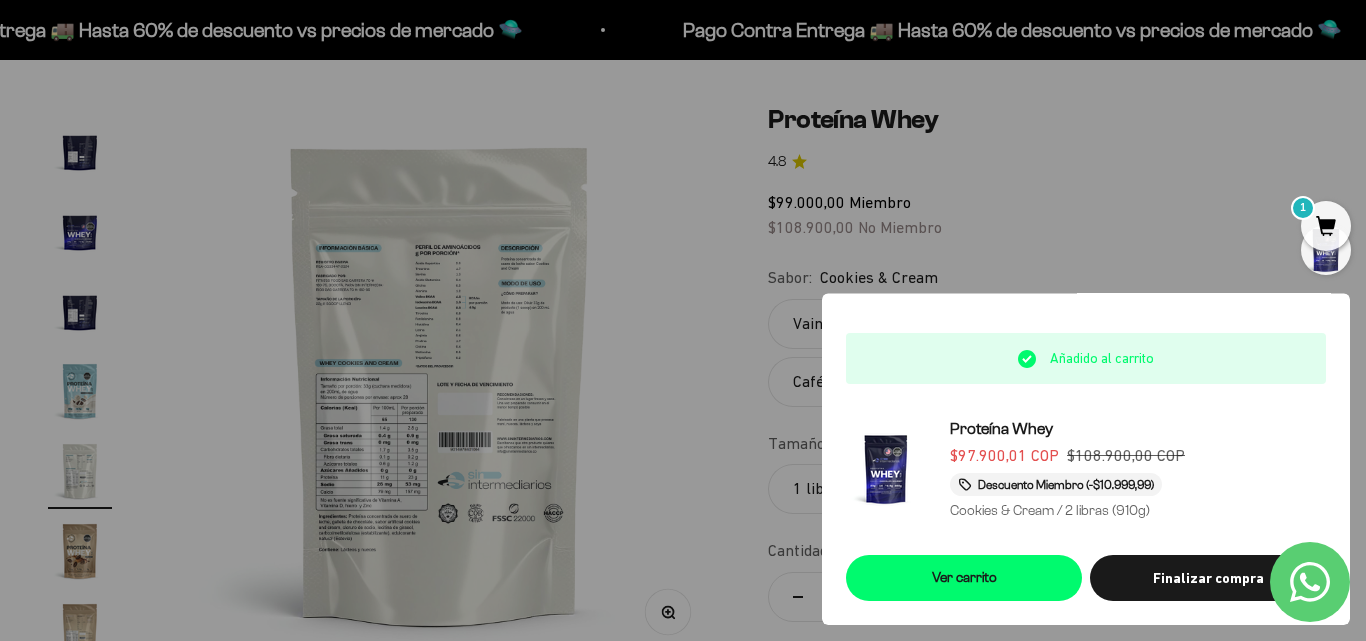 click at bounding box center (683, 320) 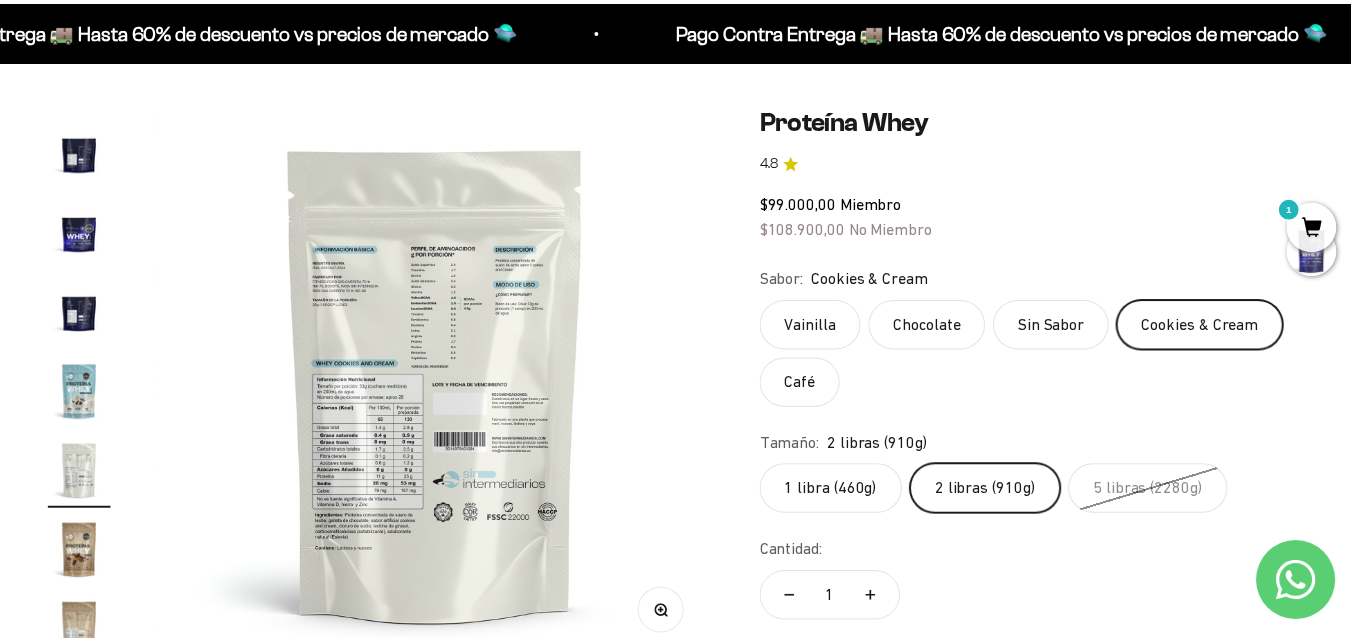scroll, scrollTop: 0, scrollLeft: 7330, axis: horizontal 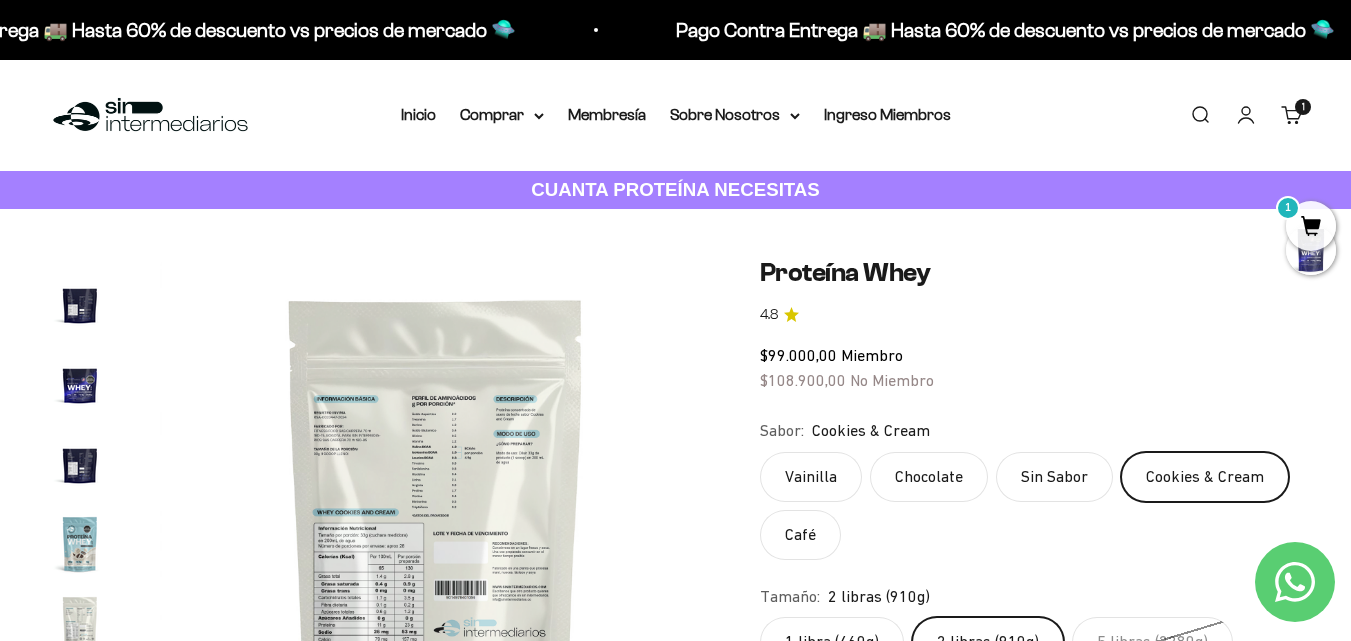 click at bounding box center [150, 115] 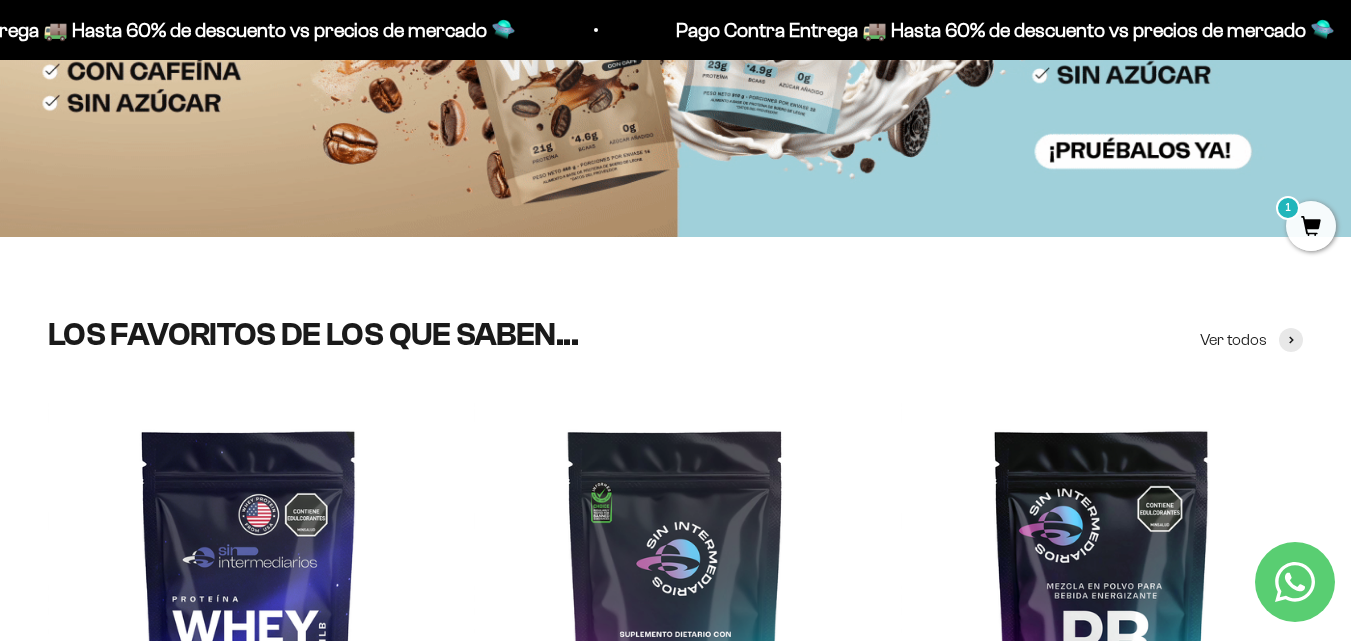 scroll, scrollTop: 679, scrollLeft: 0, axis: vertical 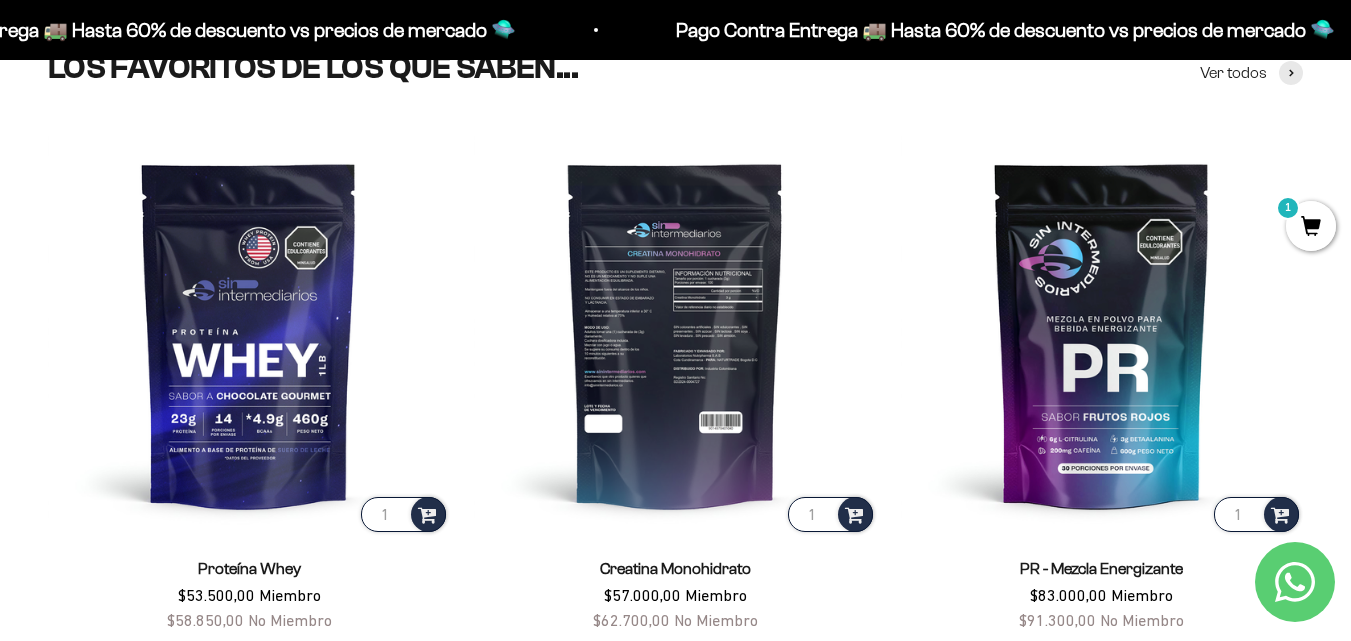 click at bounding box center (675, 334) 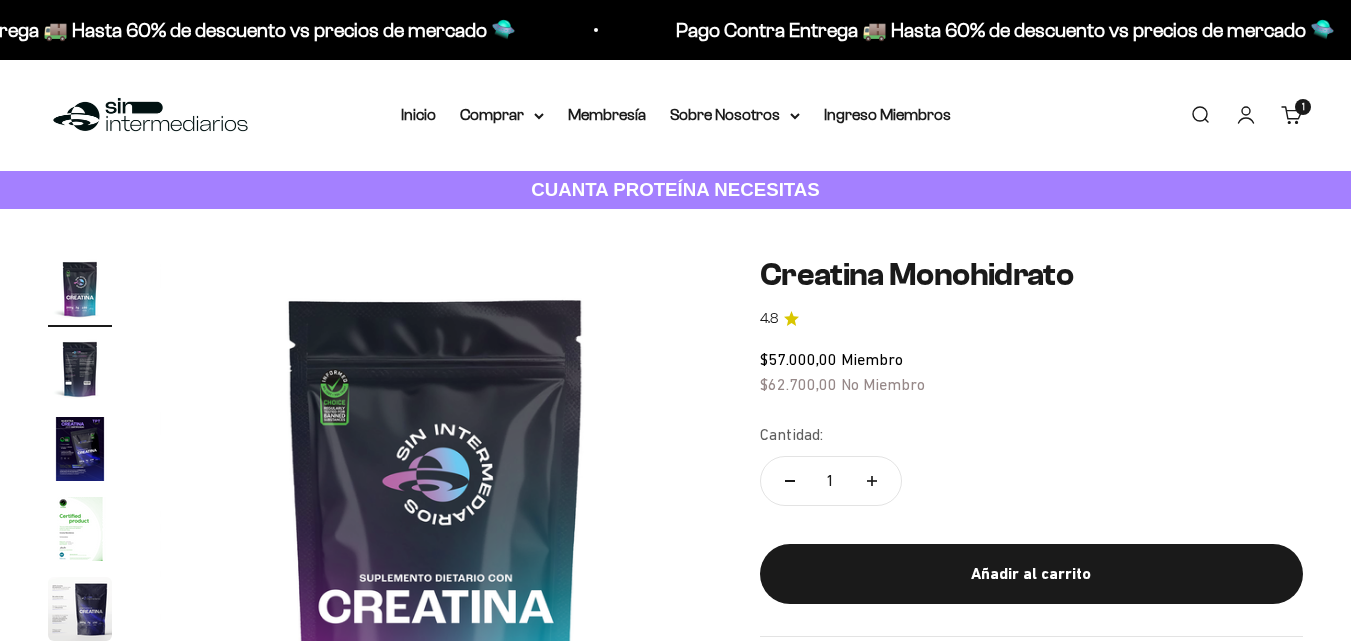 scroll, scrollTop: 101, scrollLeft: 0, axis: vertical 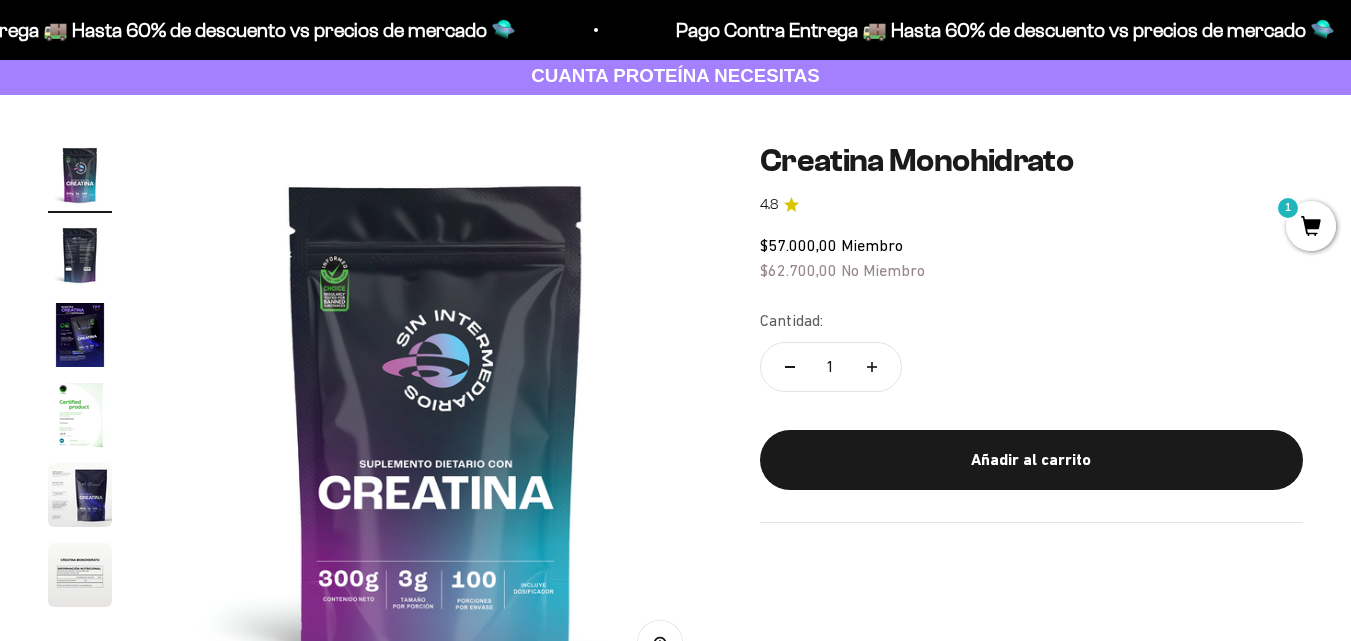 click 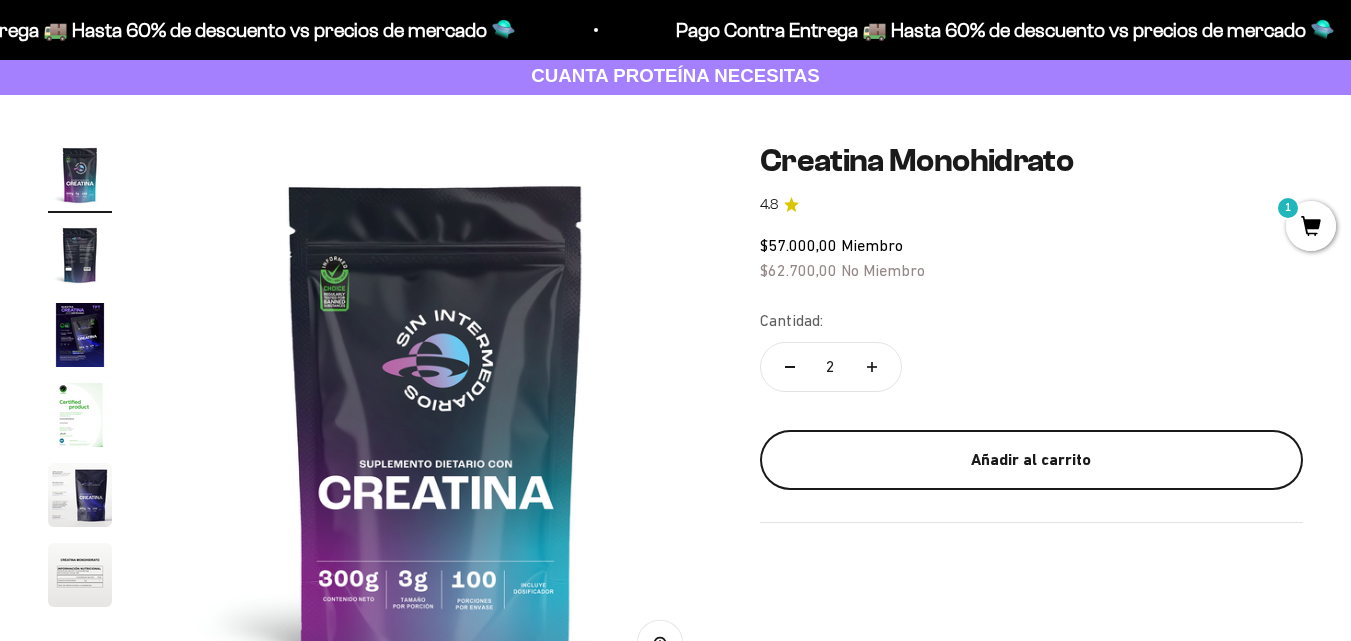 click on "Añadir al carrito" at bounding box center (1031, 460) 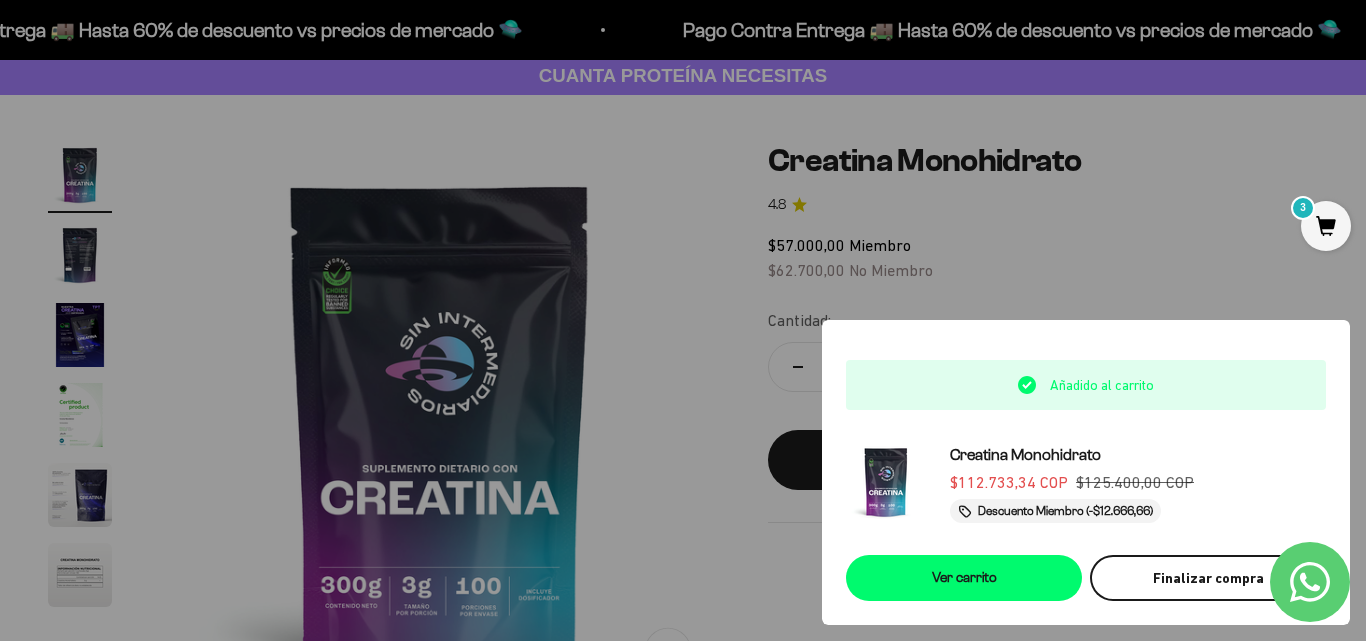 click on "Finalizar compra" at bounding box center (1208, 578) 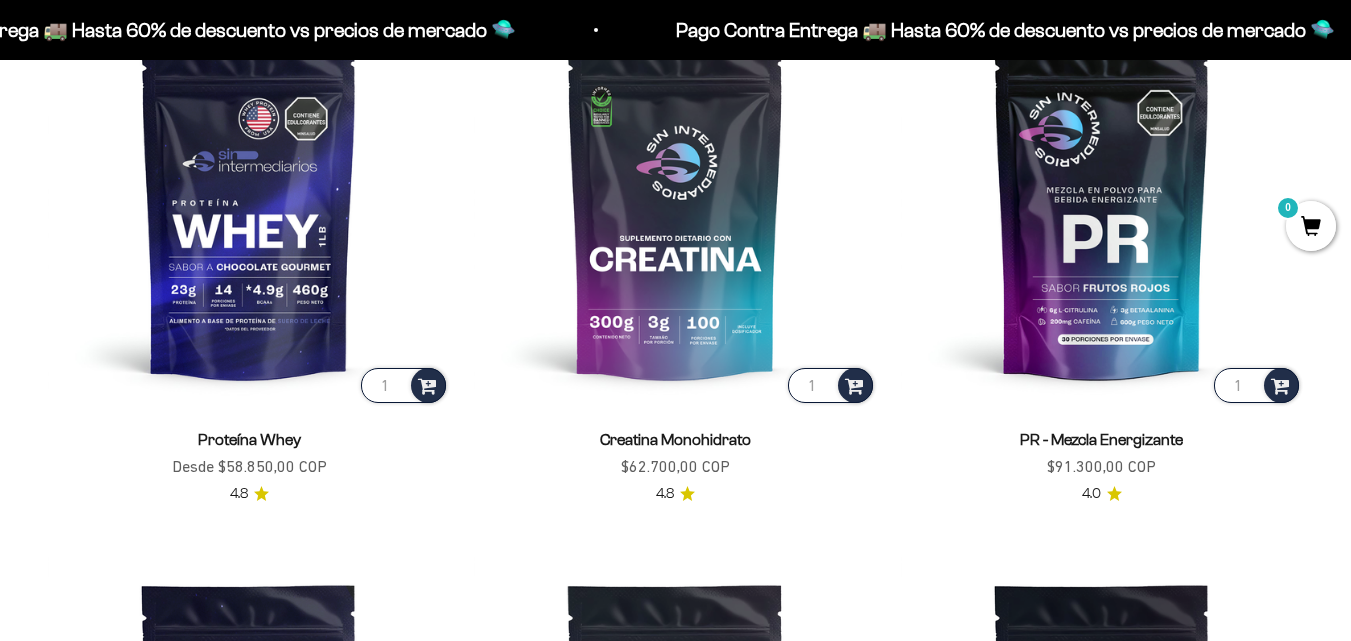 scroll, scrollTop: 807, scrollLeft: 0, axis: vertical 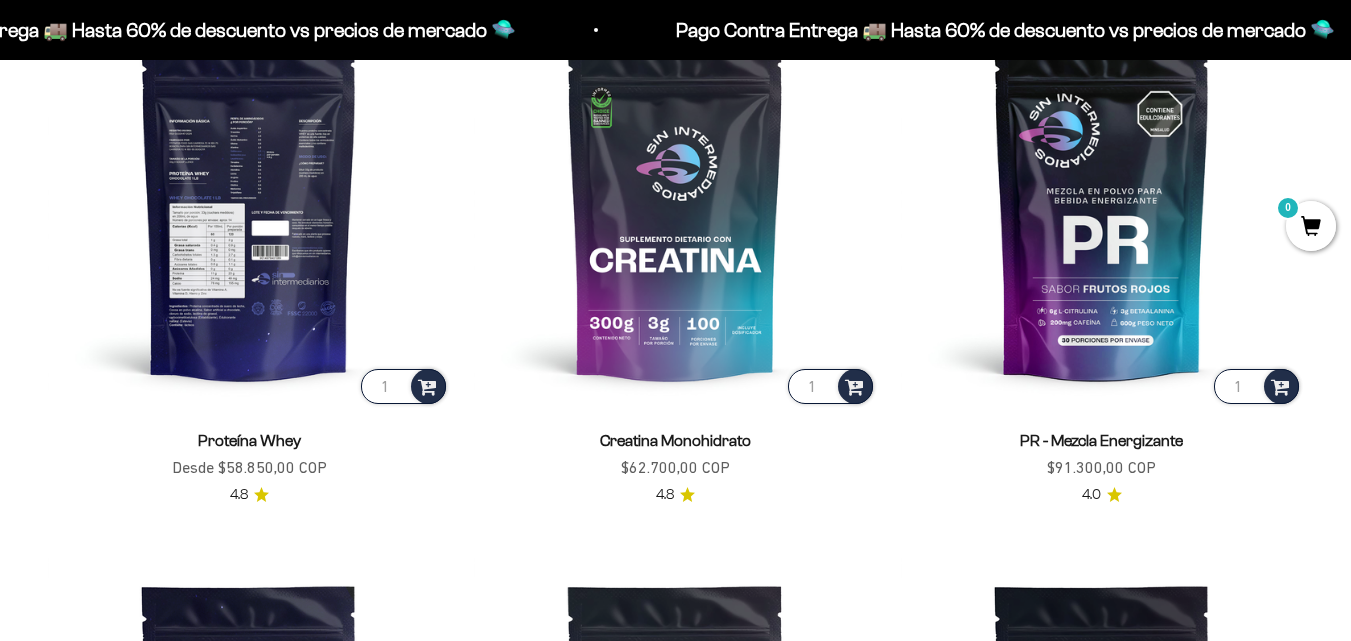 click at bounding box center [249, 206] 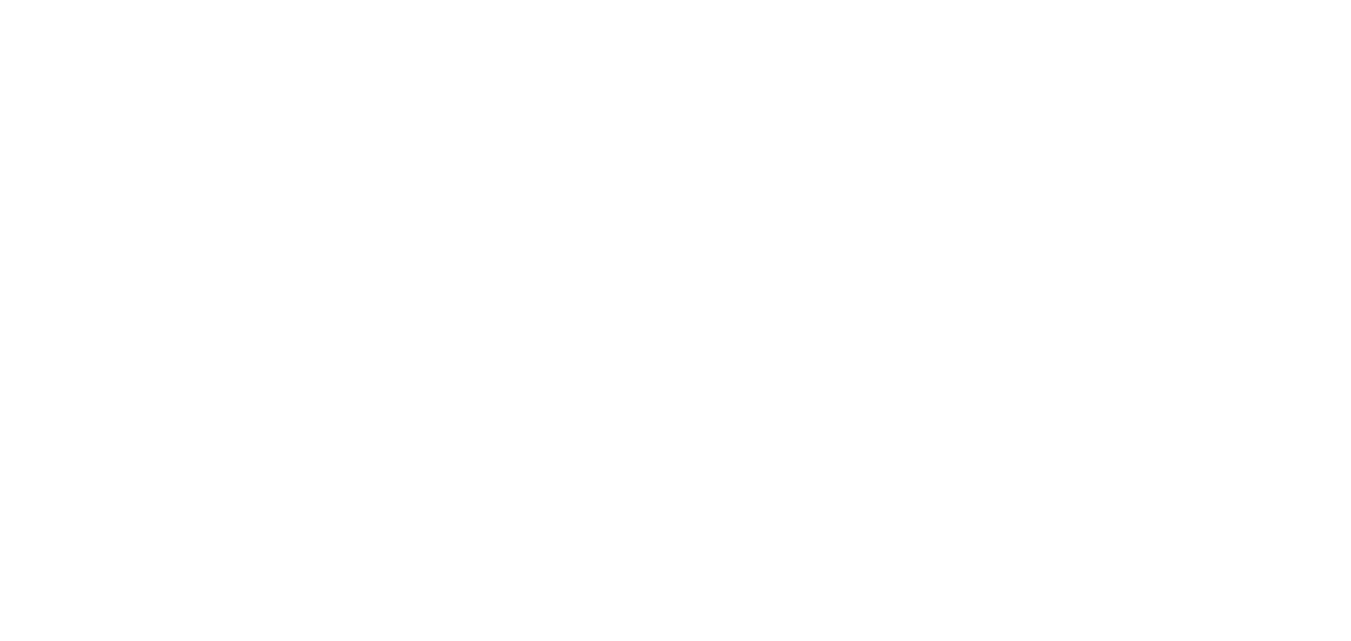 scroll, scrollTop: 0, scrollLeft: 0, axis: both 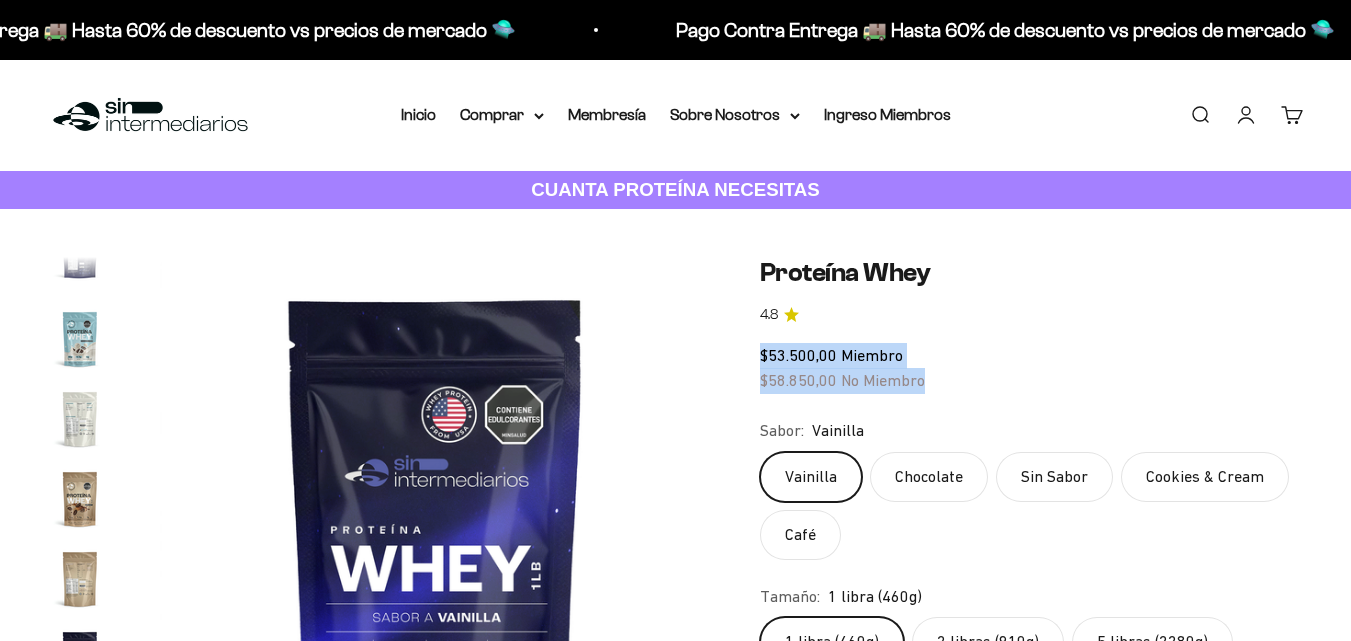 drag, startPoint x: 924, startPoint y: 383, endPoint x: 749, endPoint y: 360, distance: 176.50496 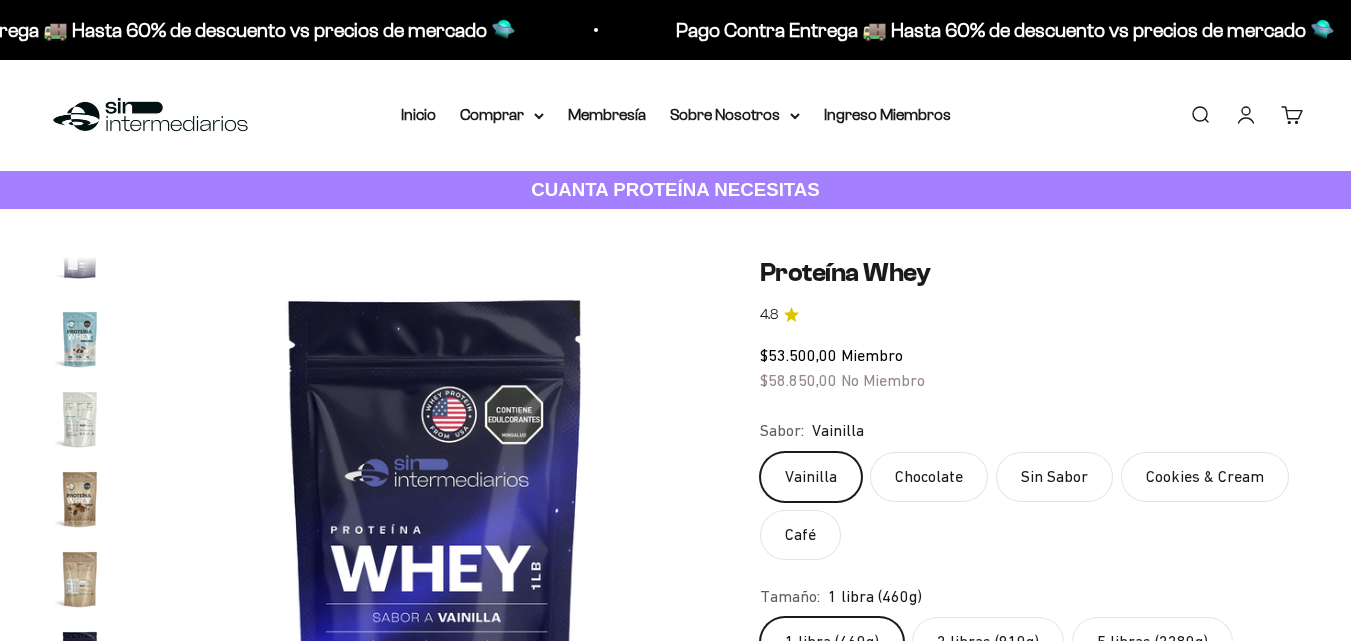 click on "Cookies & Cream" 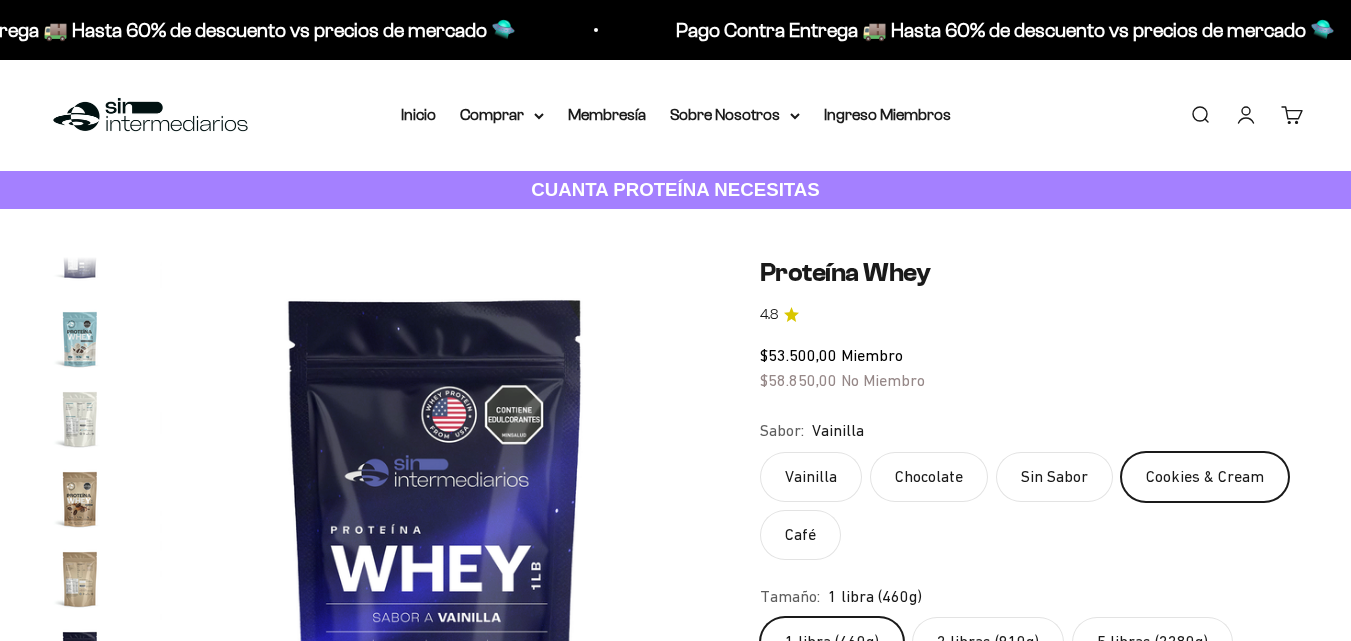 scroll, scrollTop: 0, scrollLeft: 0, axis: both 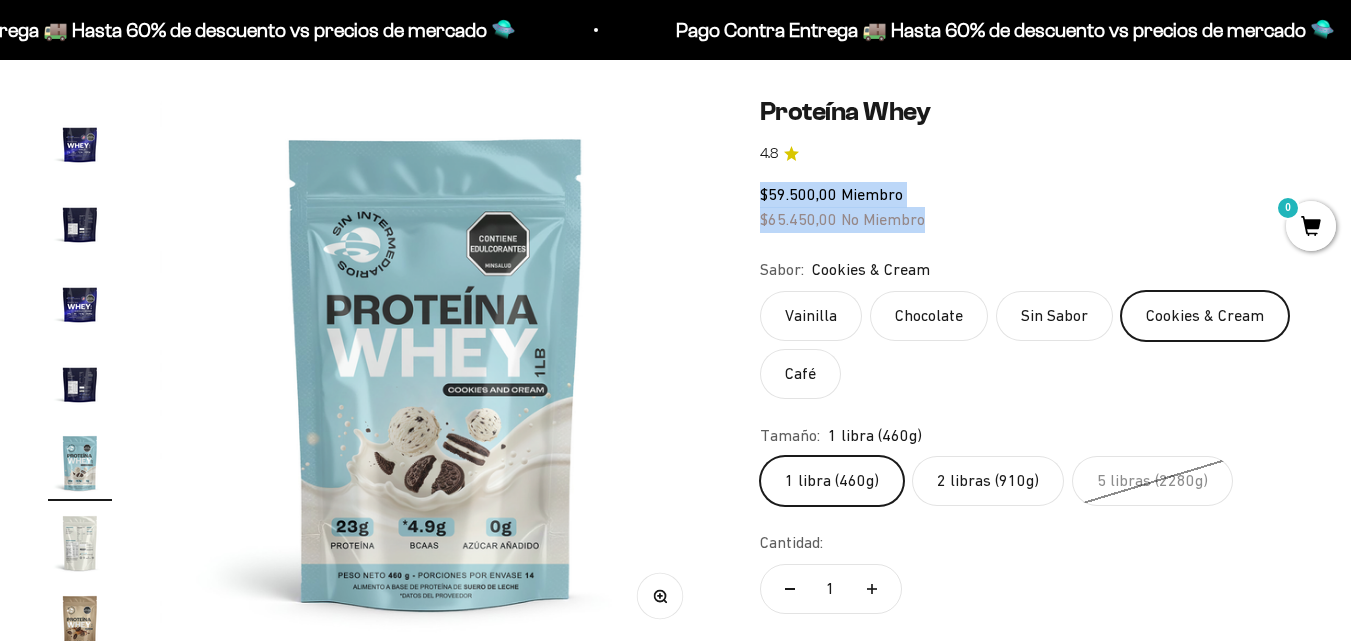 drag, startPoint x: 758, startPoint y: 190, endPoint x: 931, endPoint y: 226, distance: 176.70596 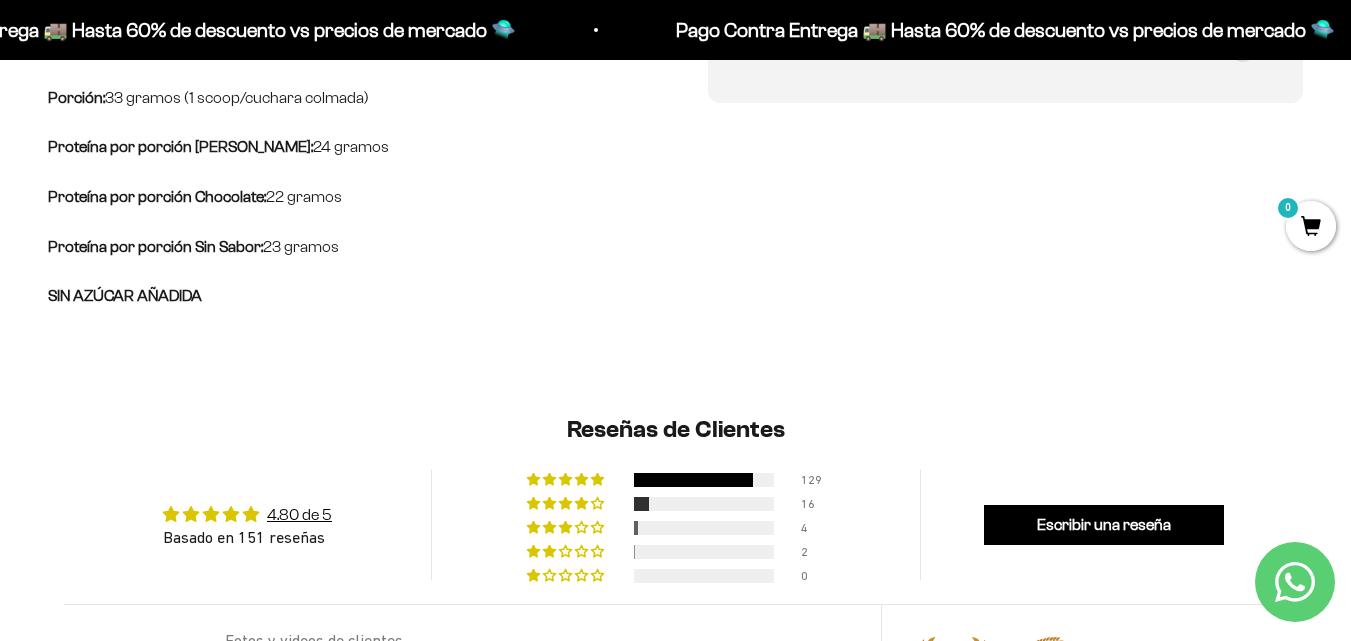 scroll, scrollTop: 0, scrollLeft: 0, axis: both 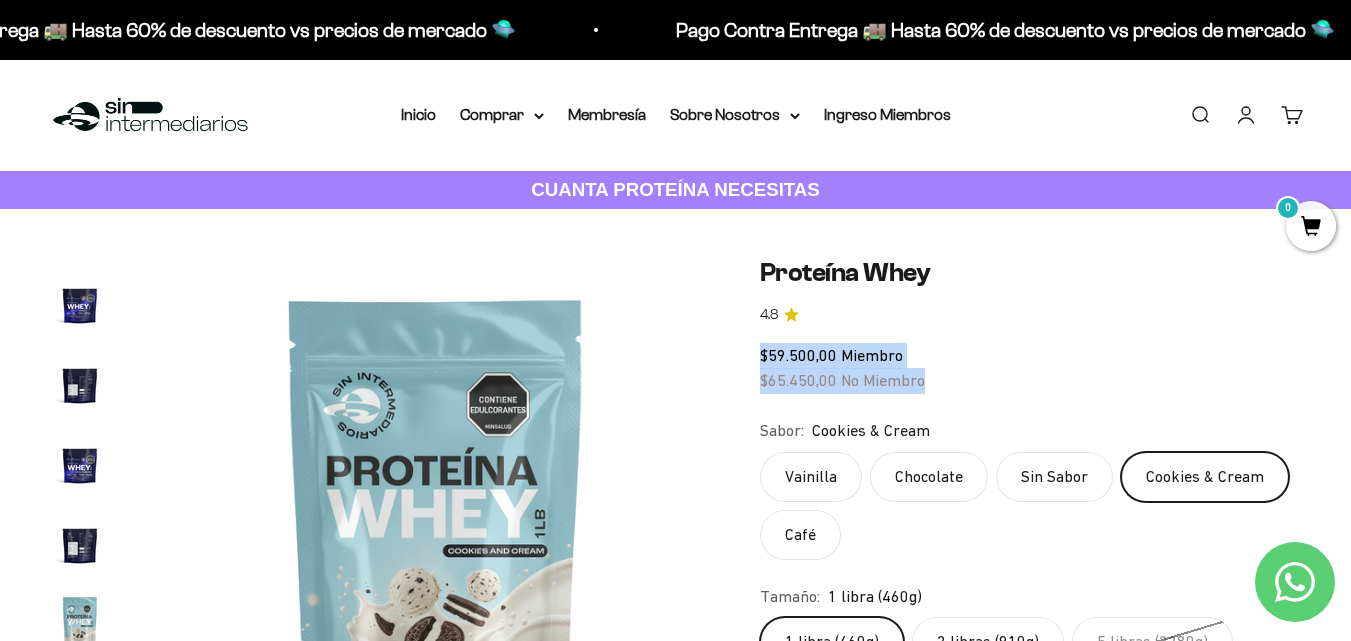click at bounding box center (150, 115) 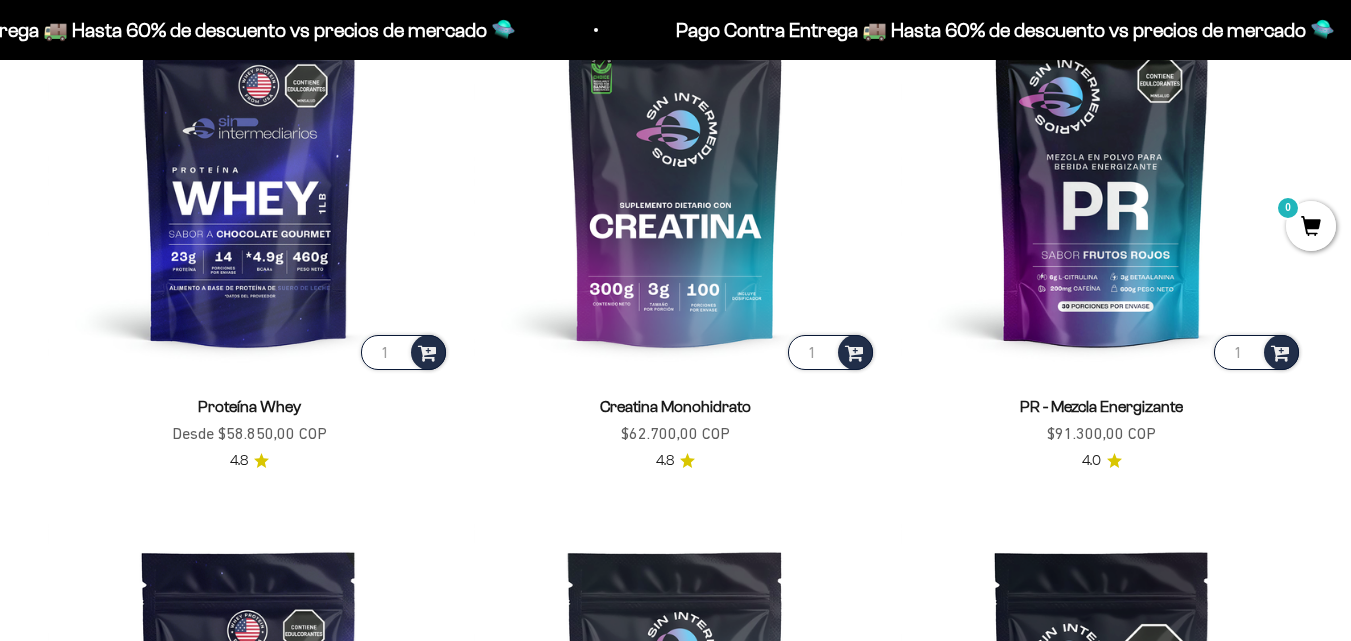 scroll, scrollTop: 854, scrollLeft: 0, axis: vertical 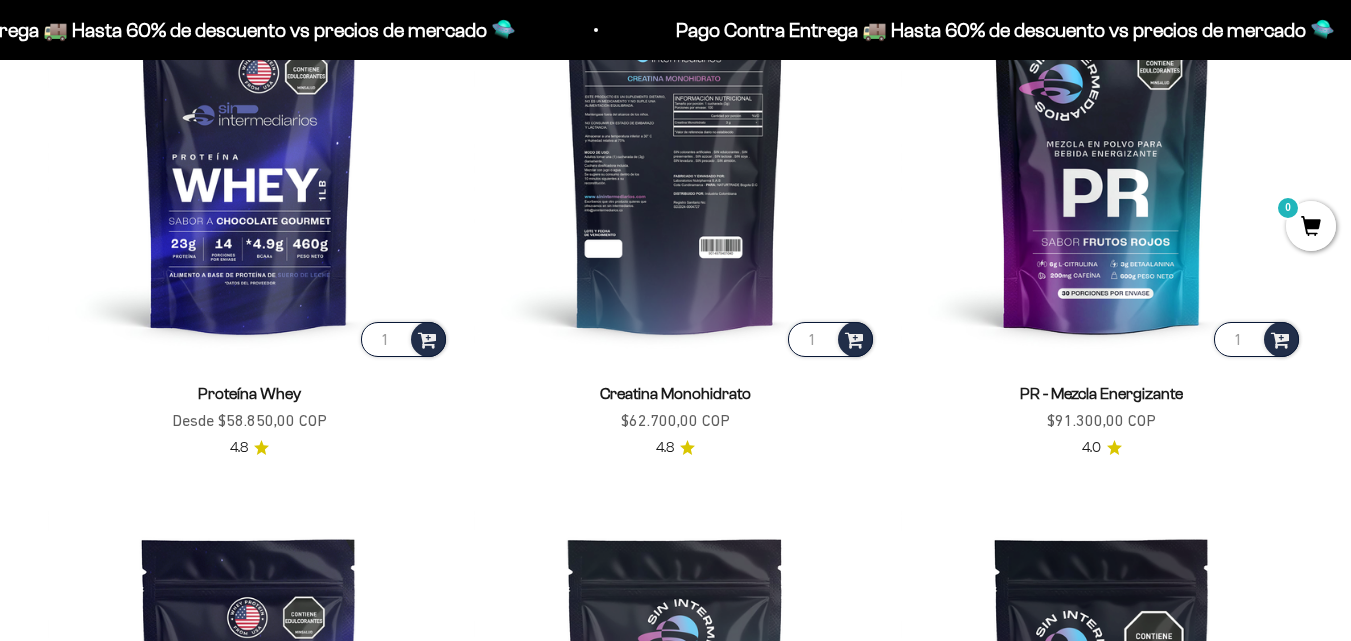 click at bounding box center [675, 159] 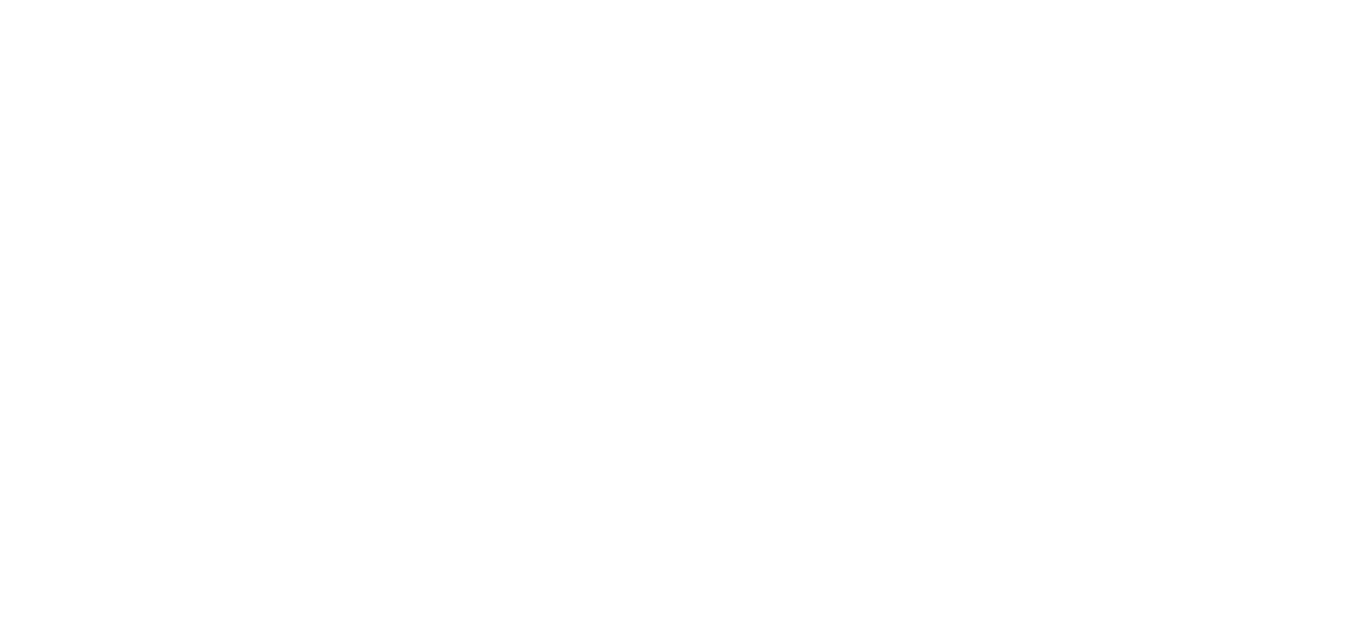 scroll, scrollTop: 0, scrollLeft: 0, axis: both 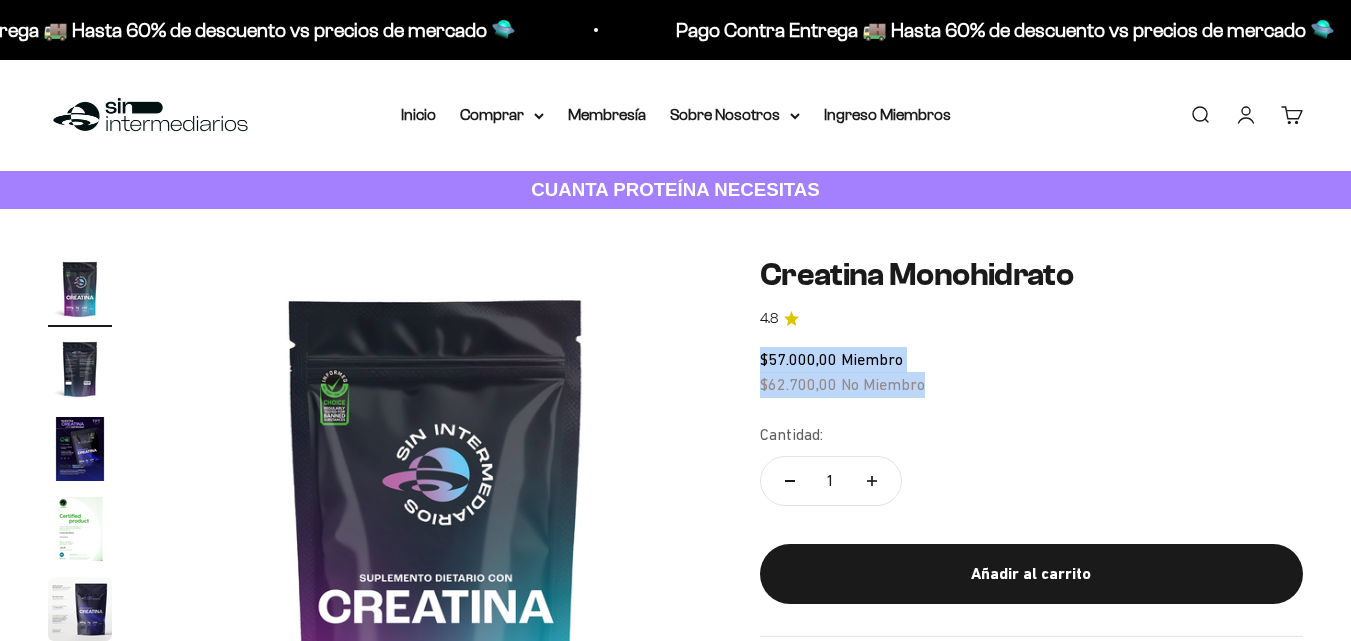 drag, startPoint x: 925, startPoint y: 386, endPoint x: 753, endPoint y: 358, distance: 174.26416 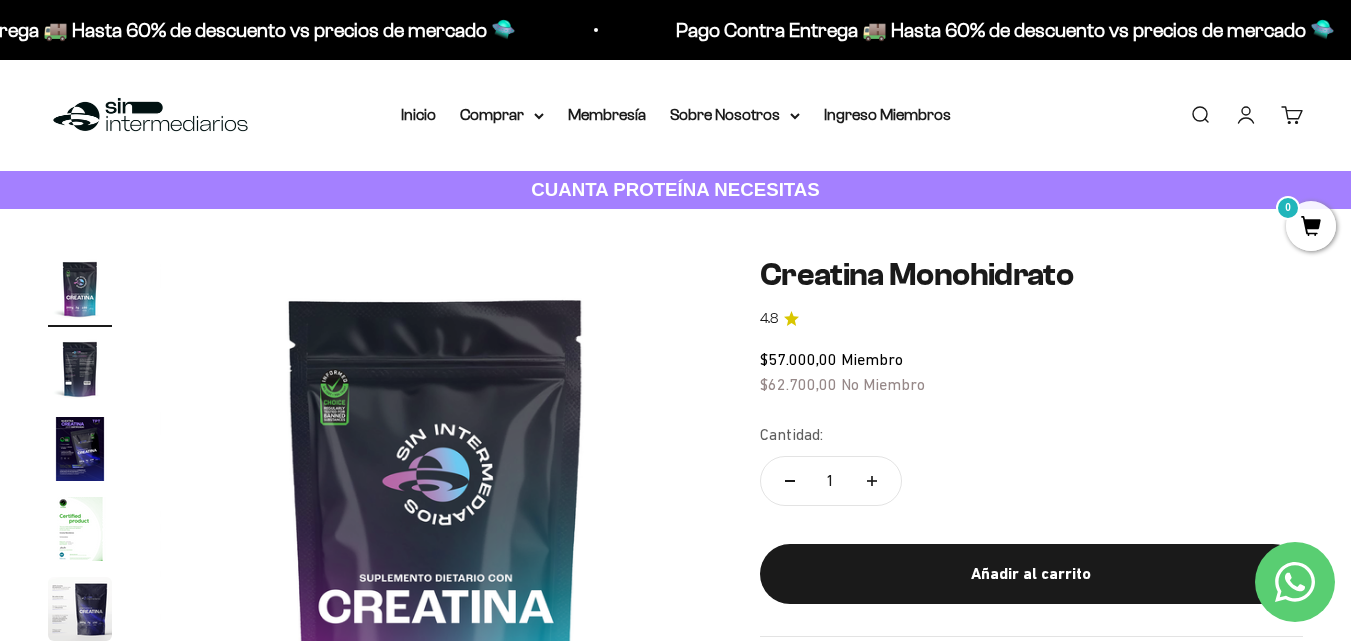 scroll, scrollTop: 0, scrollLeft: 0, axis: both 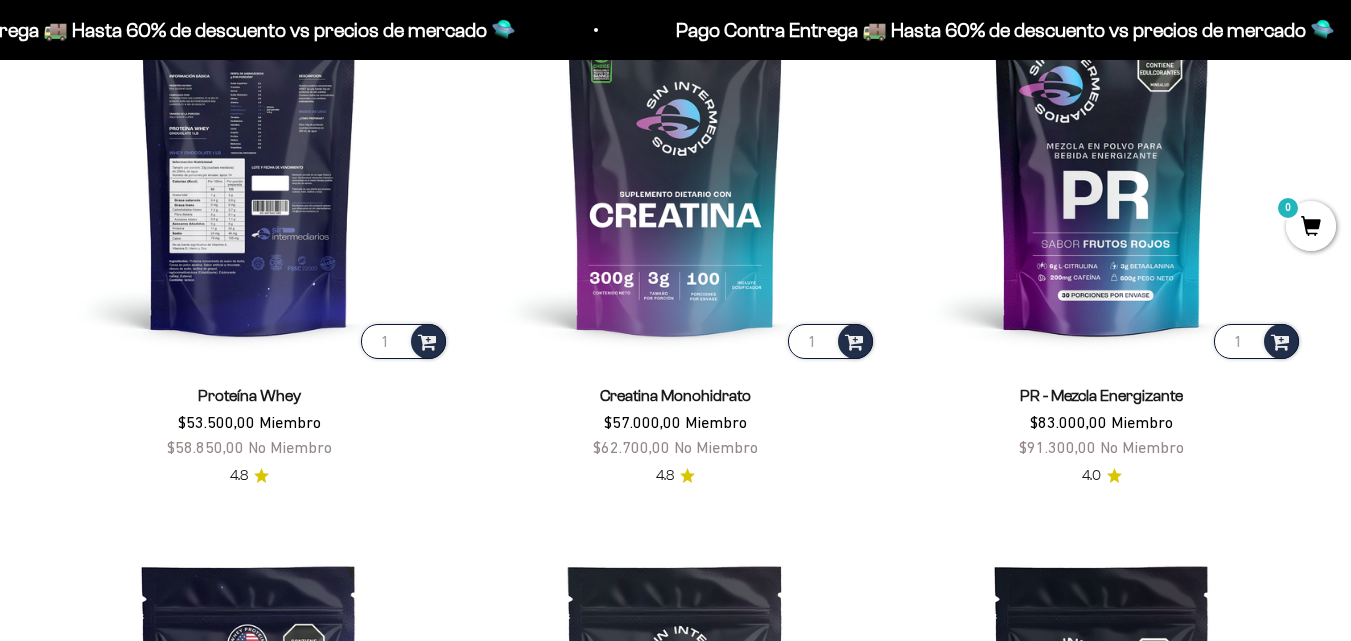 click at bounding box center [249, 161] 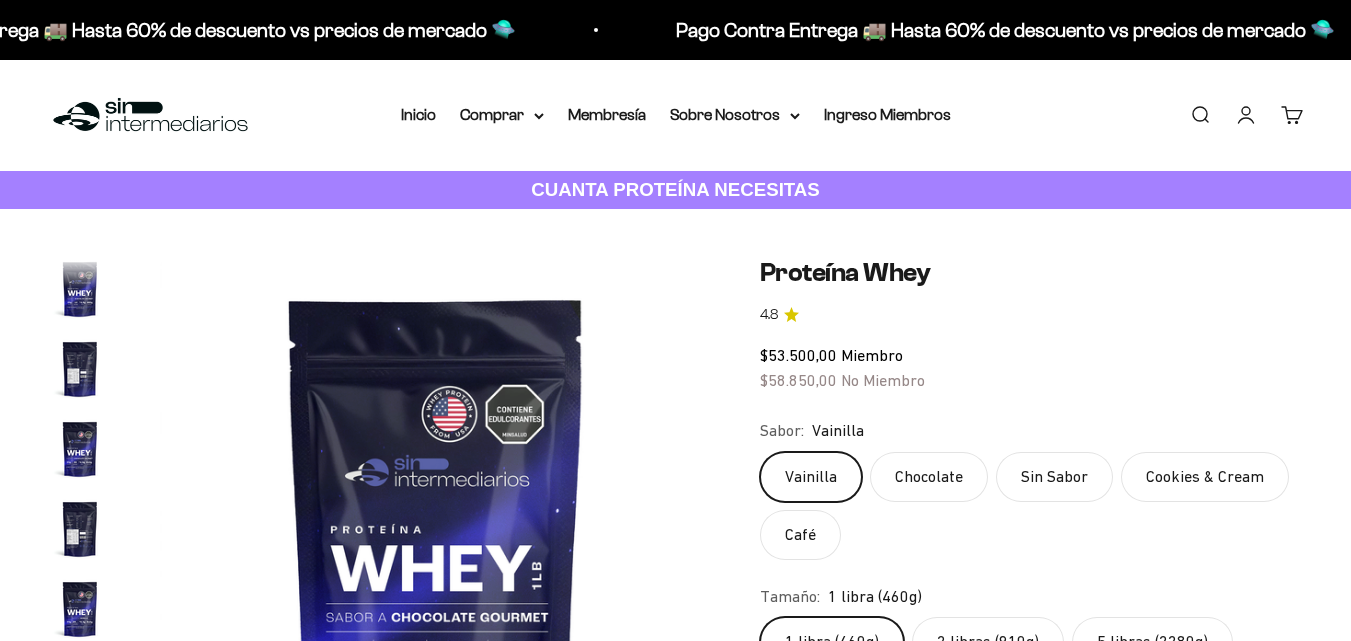 scroll, scrollTop: 0, scrollLeft: 0, axis: both 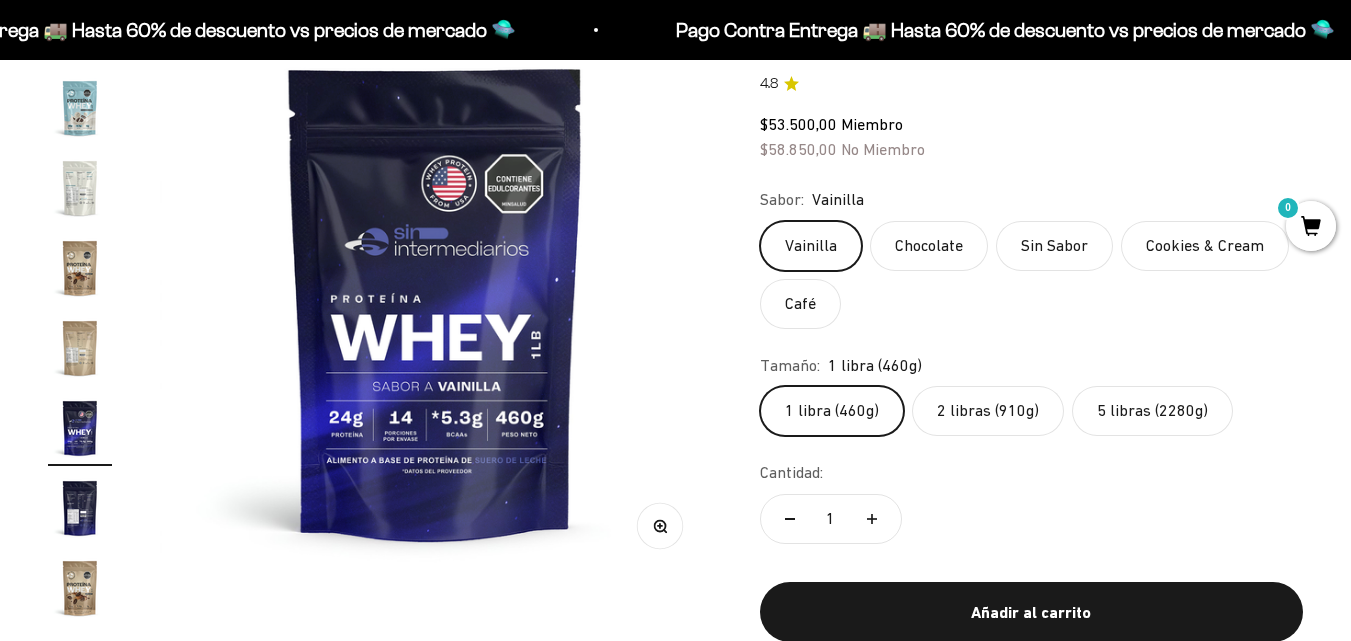 click on "Cookies & Cream" 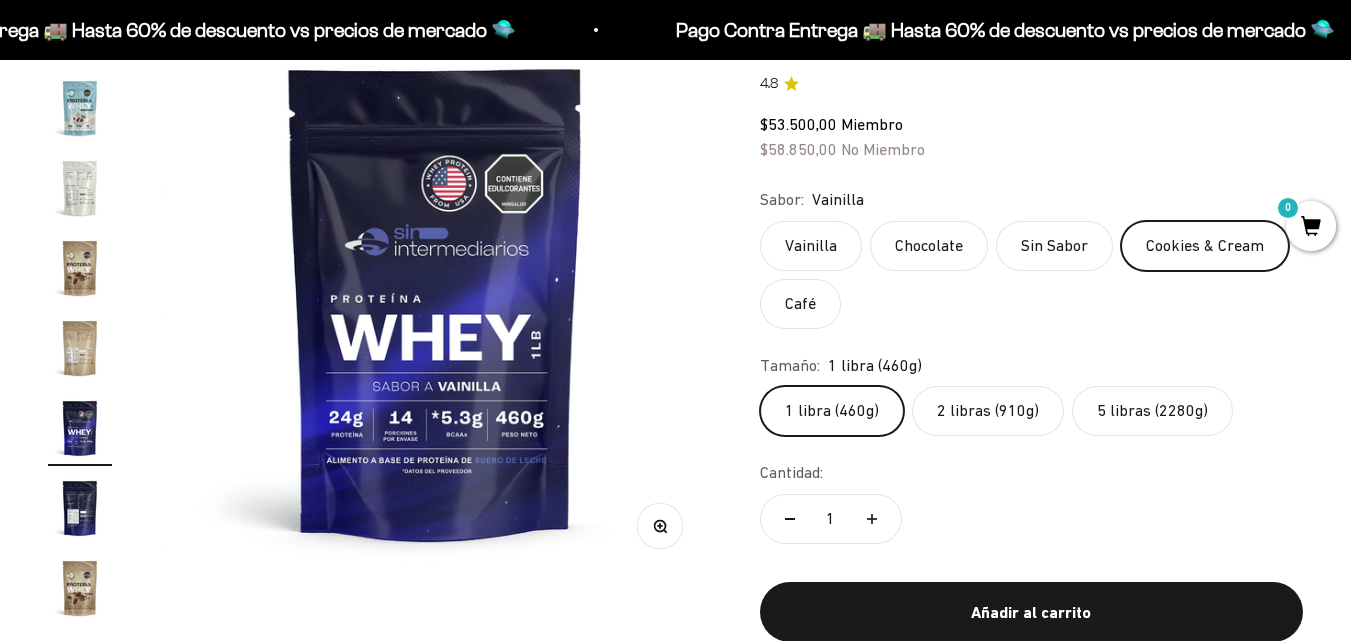 scroll, scrollTop: 0, scrollLeft: 6766, axis: horizontal 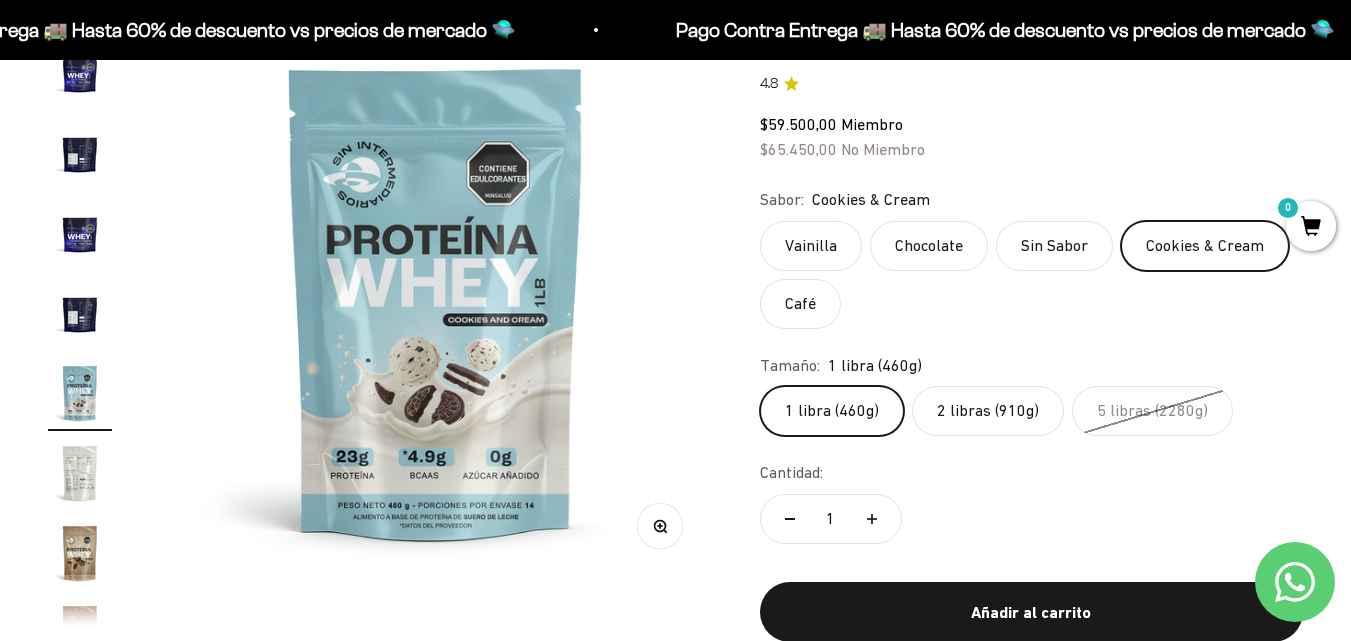 click on "2 libras (910g)" 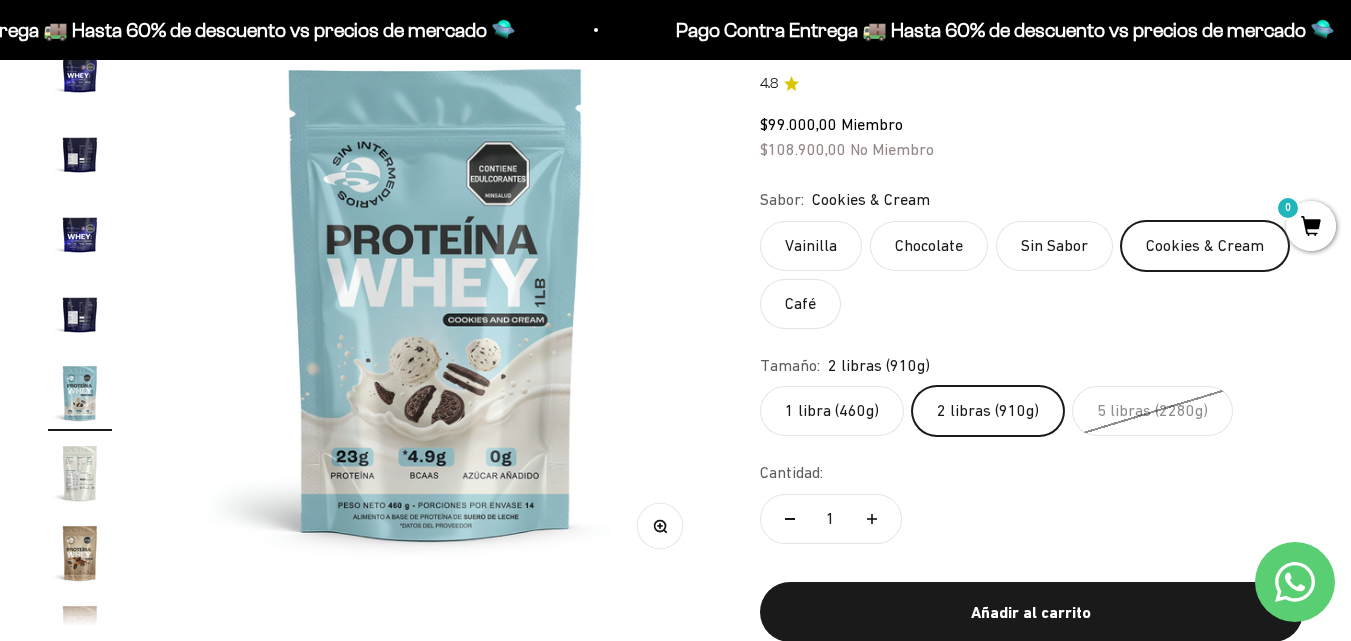 click on "$99.000,00   Miembro $108.900,00   No Miembro" 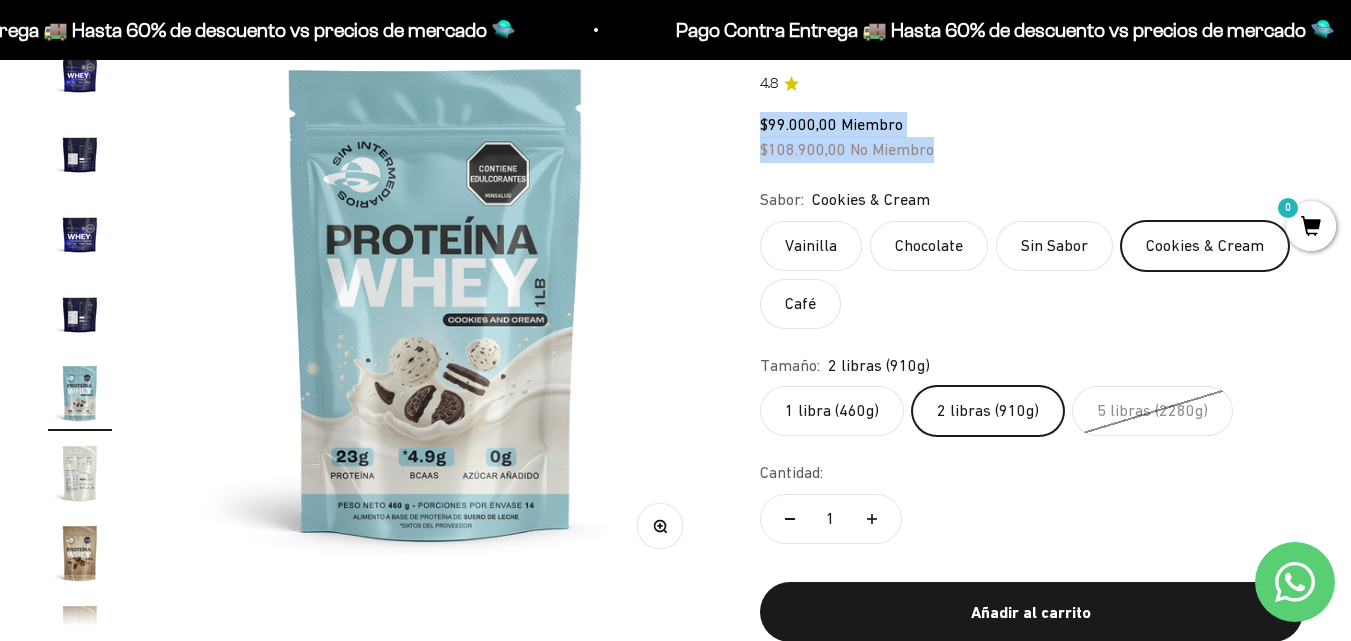 drag, startPoint x: 936, startPoint y: 150, endPoint x: 755, endPoint y: 123, distance: 183.00273 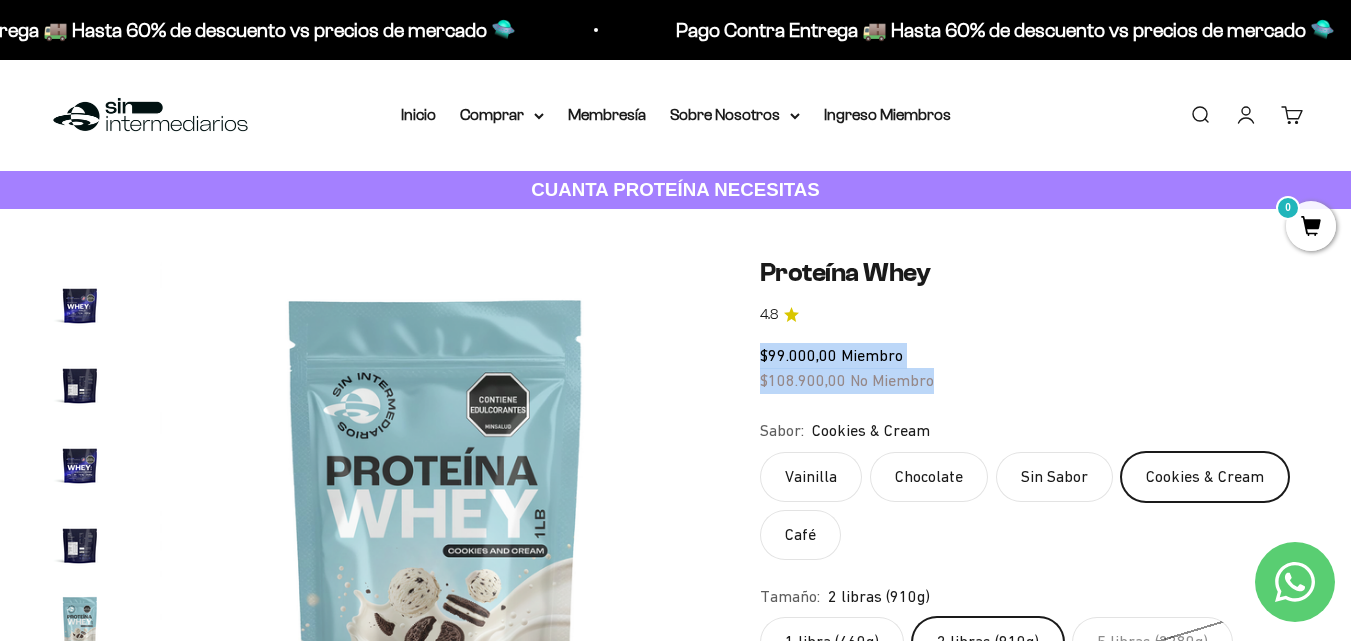 click at bounding box center [150, 115] 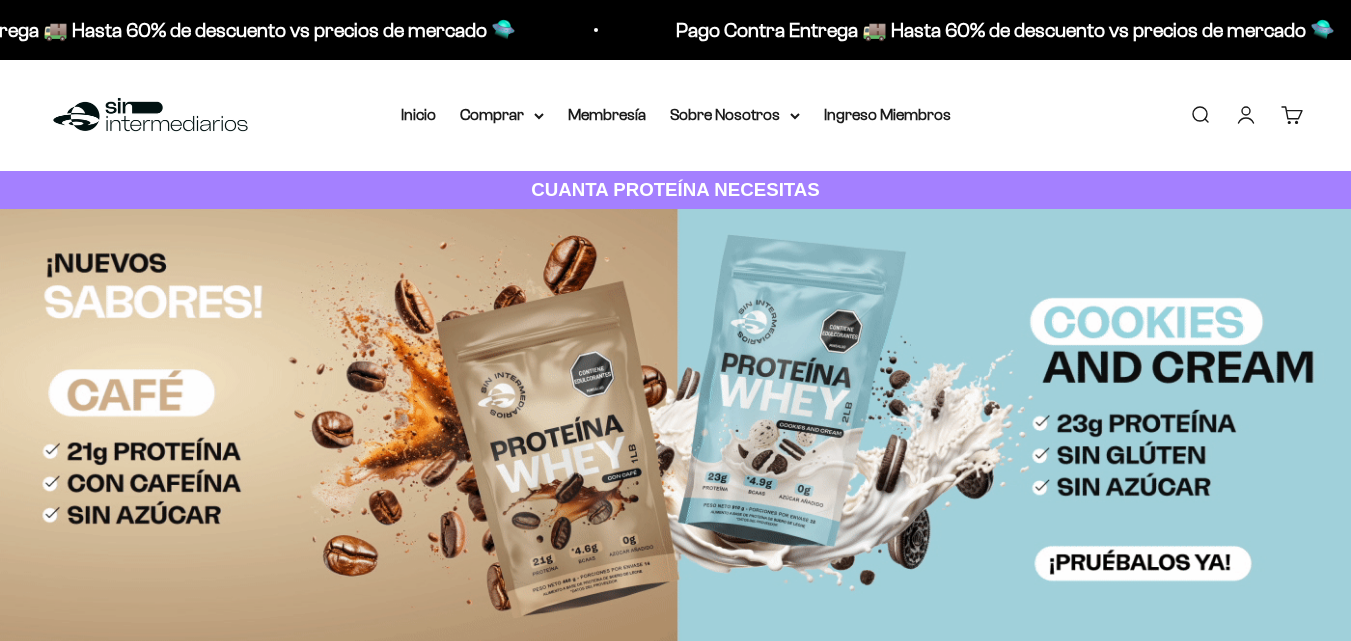 scroll, scrollTop: 0, scrollLeft: 0, axis: both 